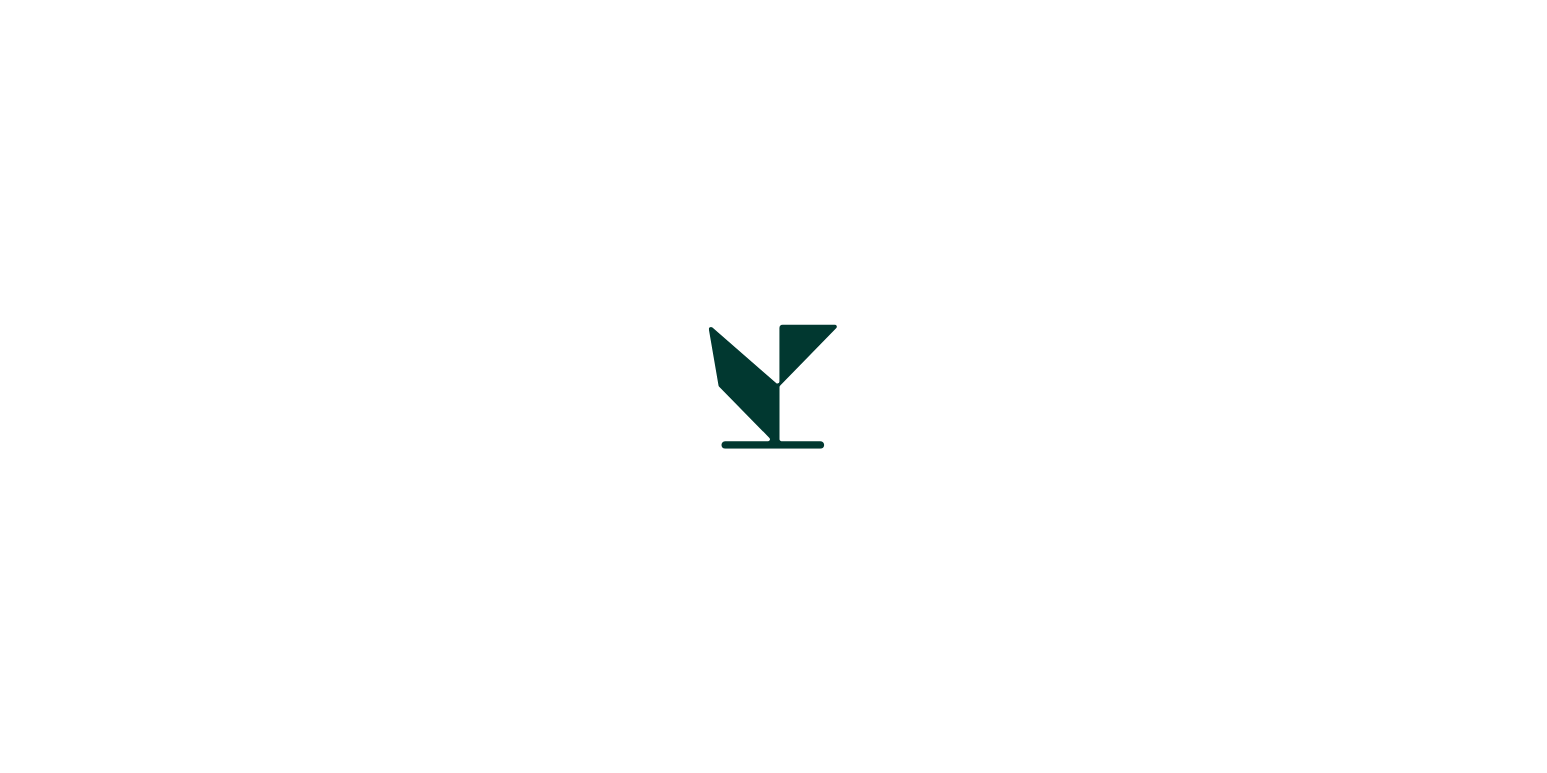 scroll, scrollTop: 0, scrollLeft: 0, axis: both 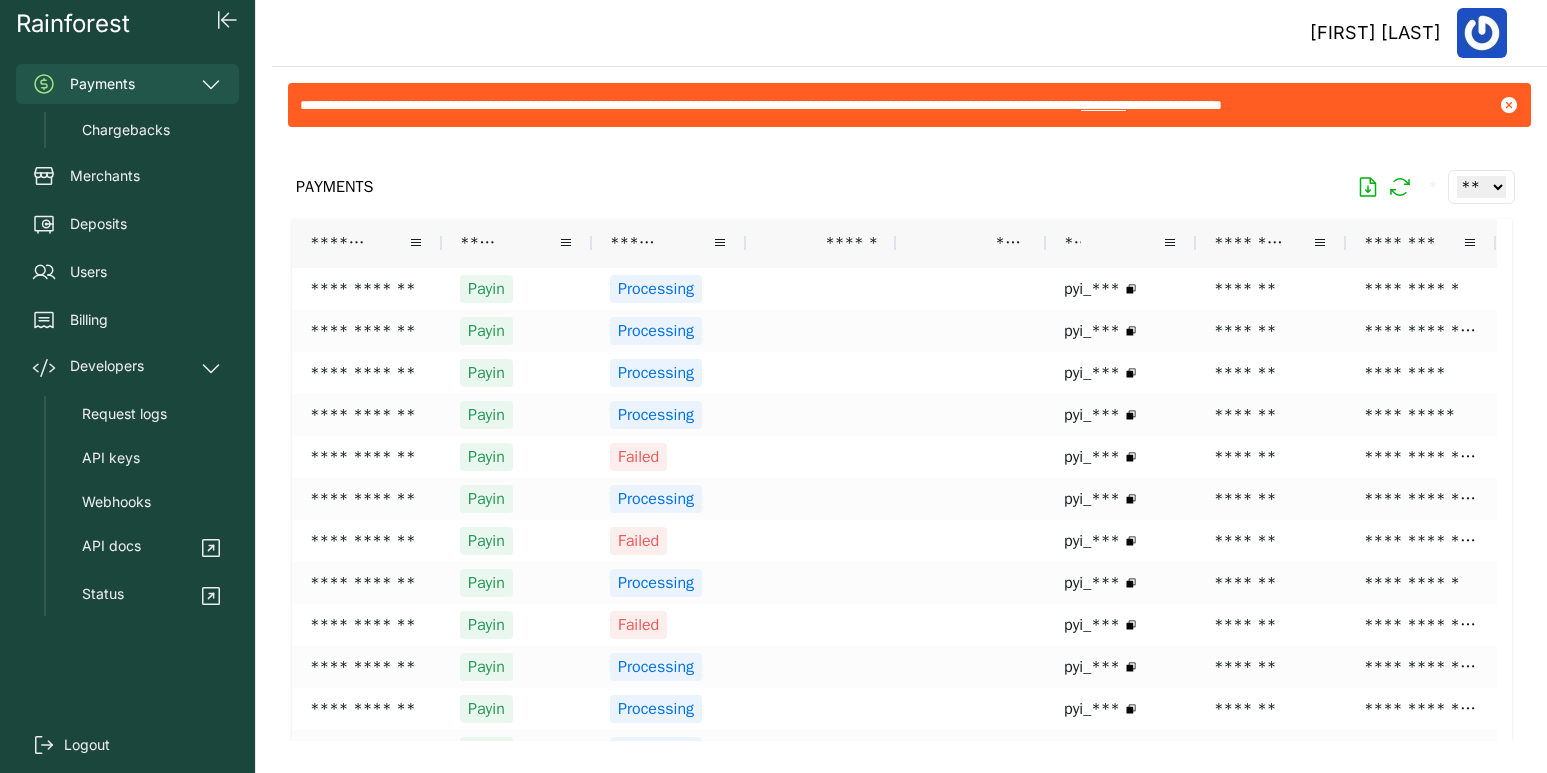 drag, startPoint x: 816, startPoint y: 240, endPoint x: 745, endPoint y: 234, distance: 71.25307 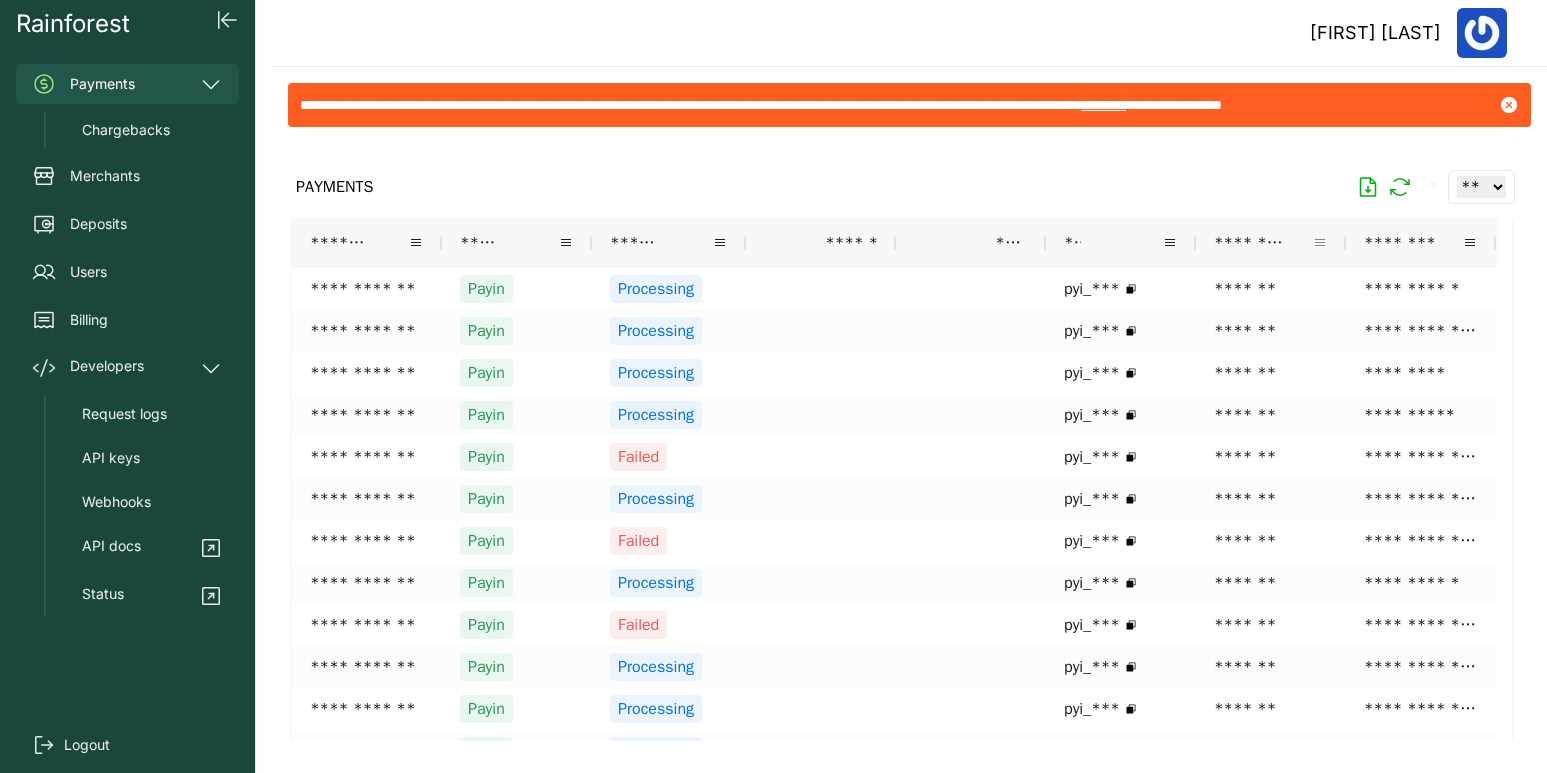 click at bounding box center [1320, 243] 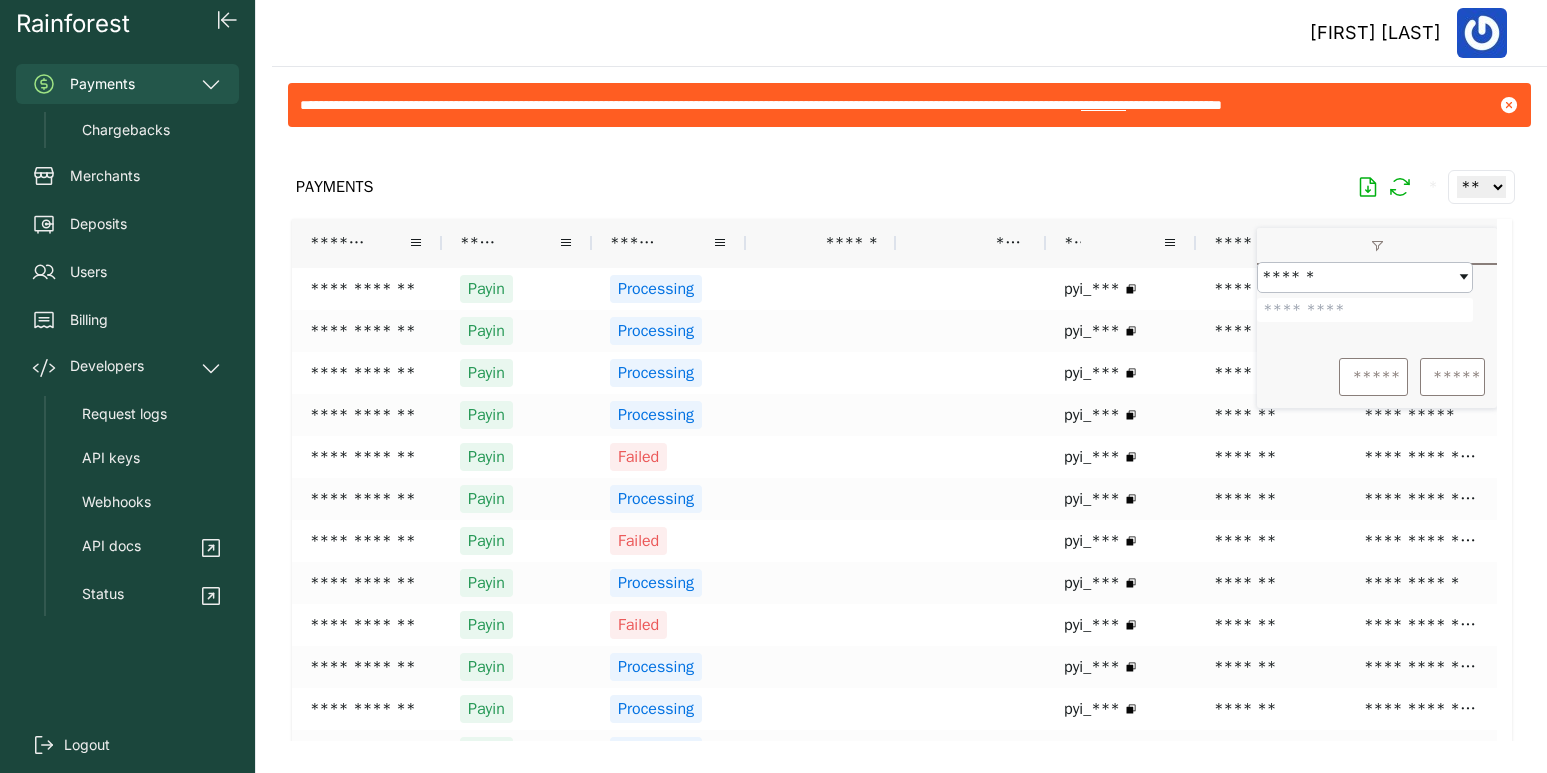 click at bounding box center [1365, 310] 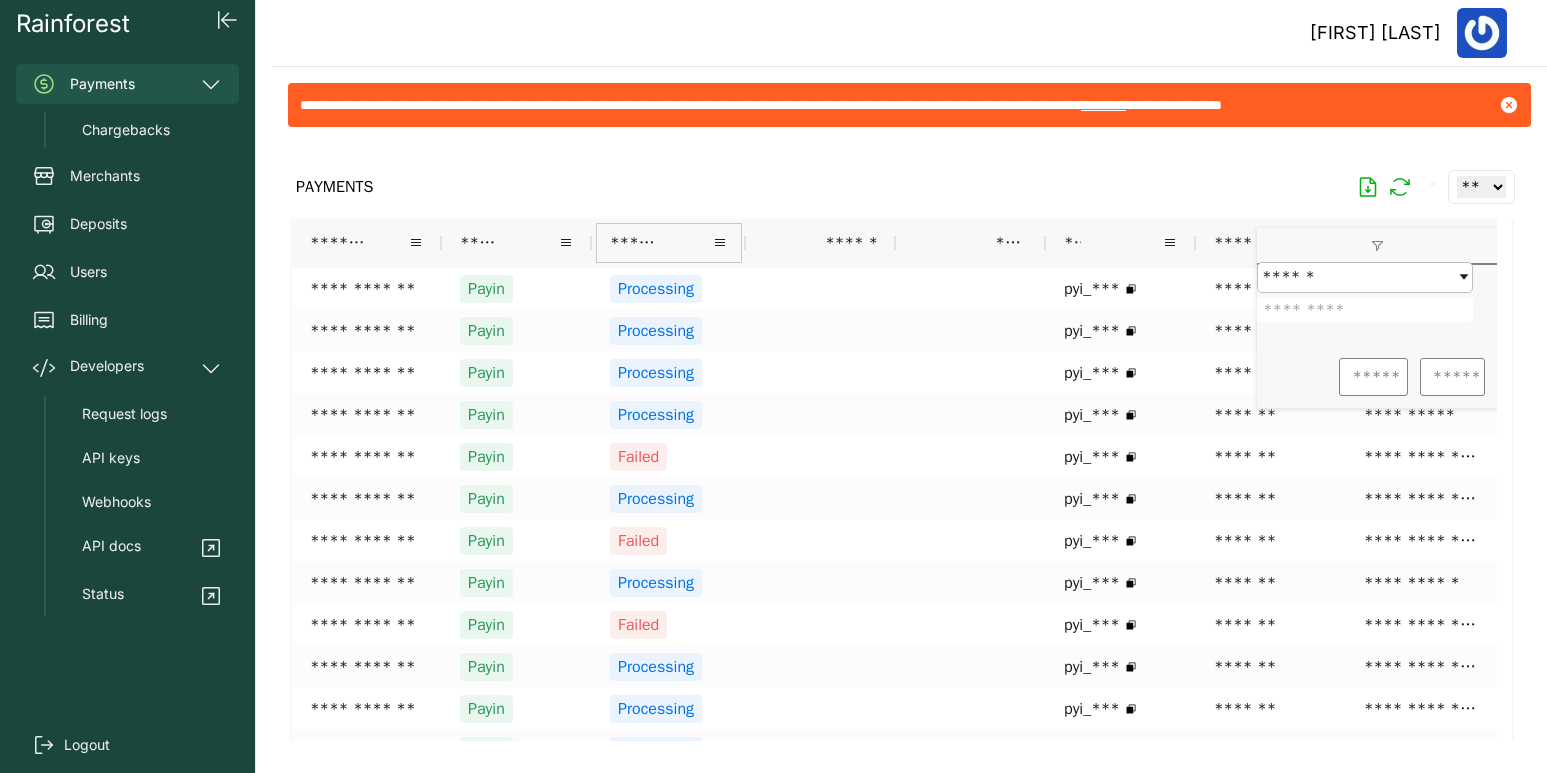 type on "*******" 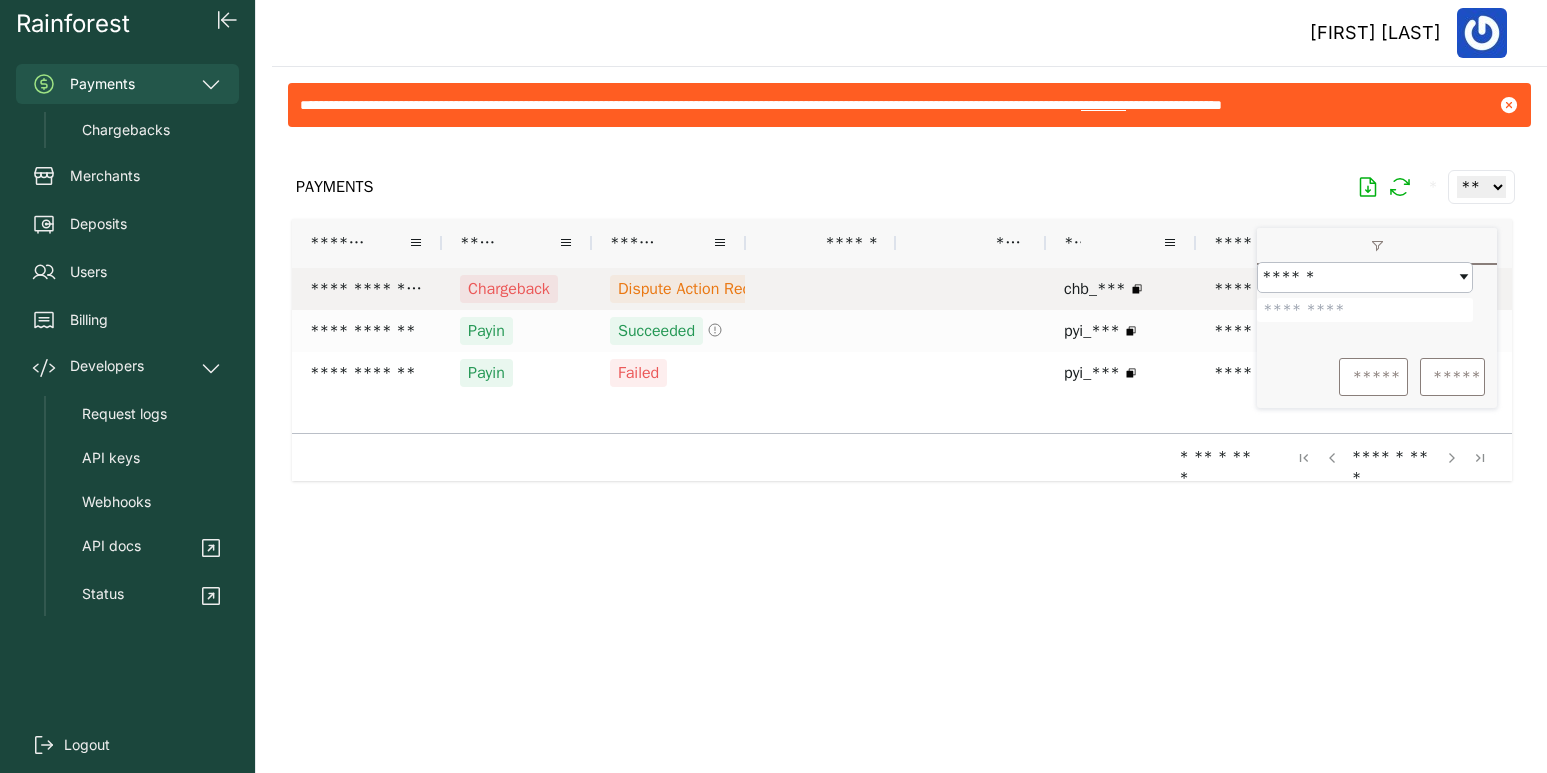 click on "Chargeback" at bounding box center (509, 289) 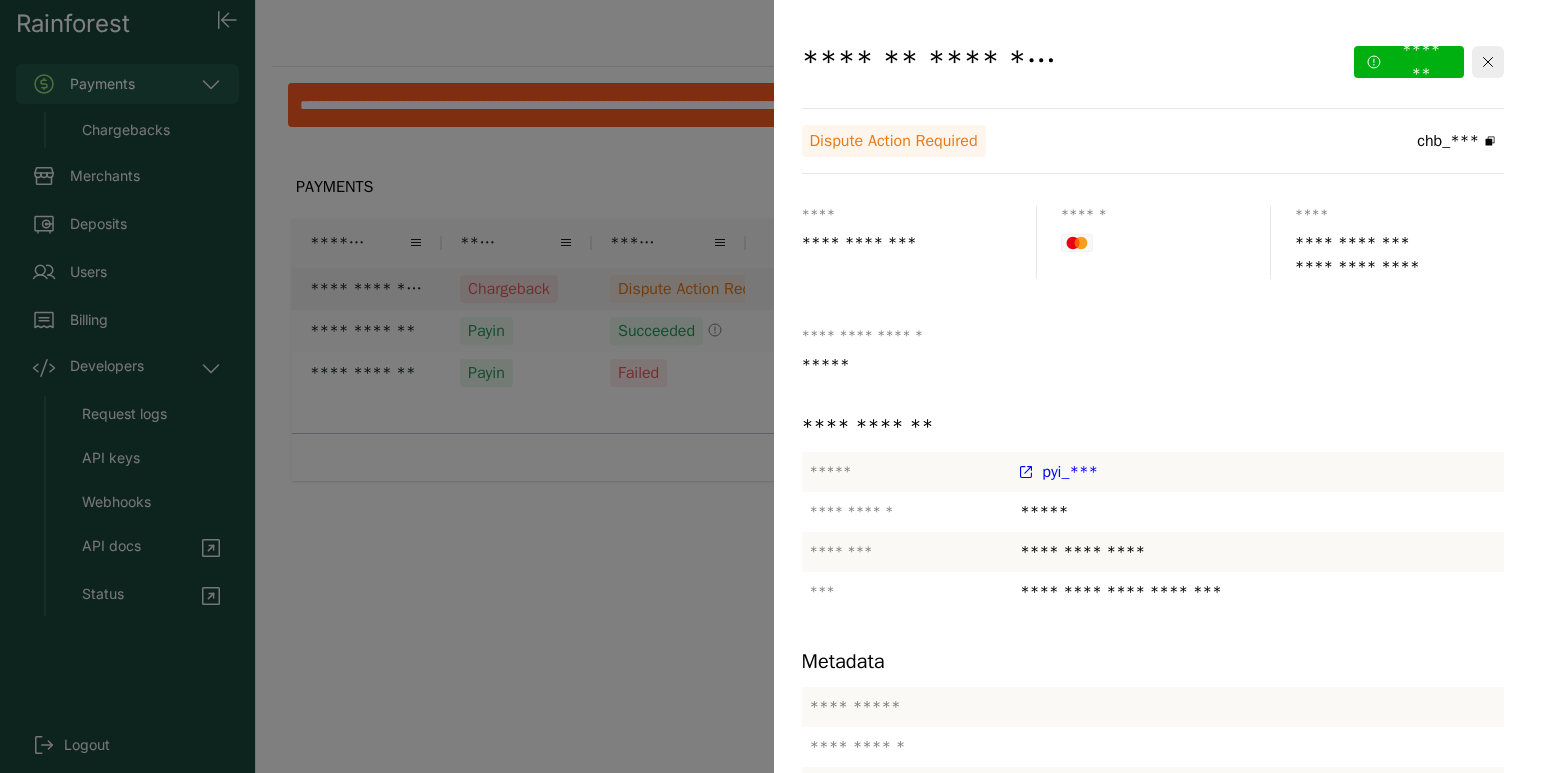 click on "pyi_***" at bounding box center [1070, 472] 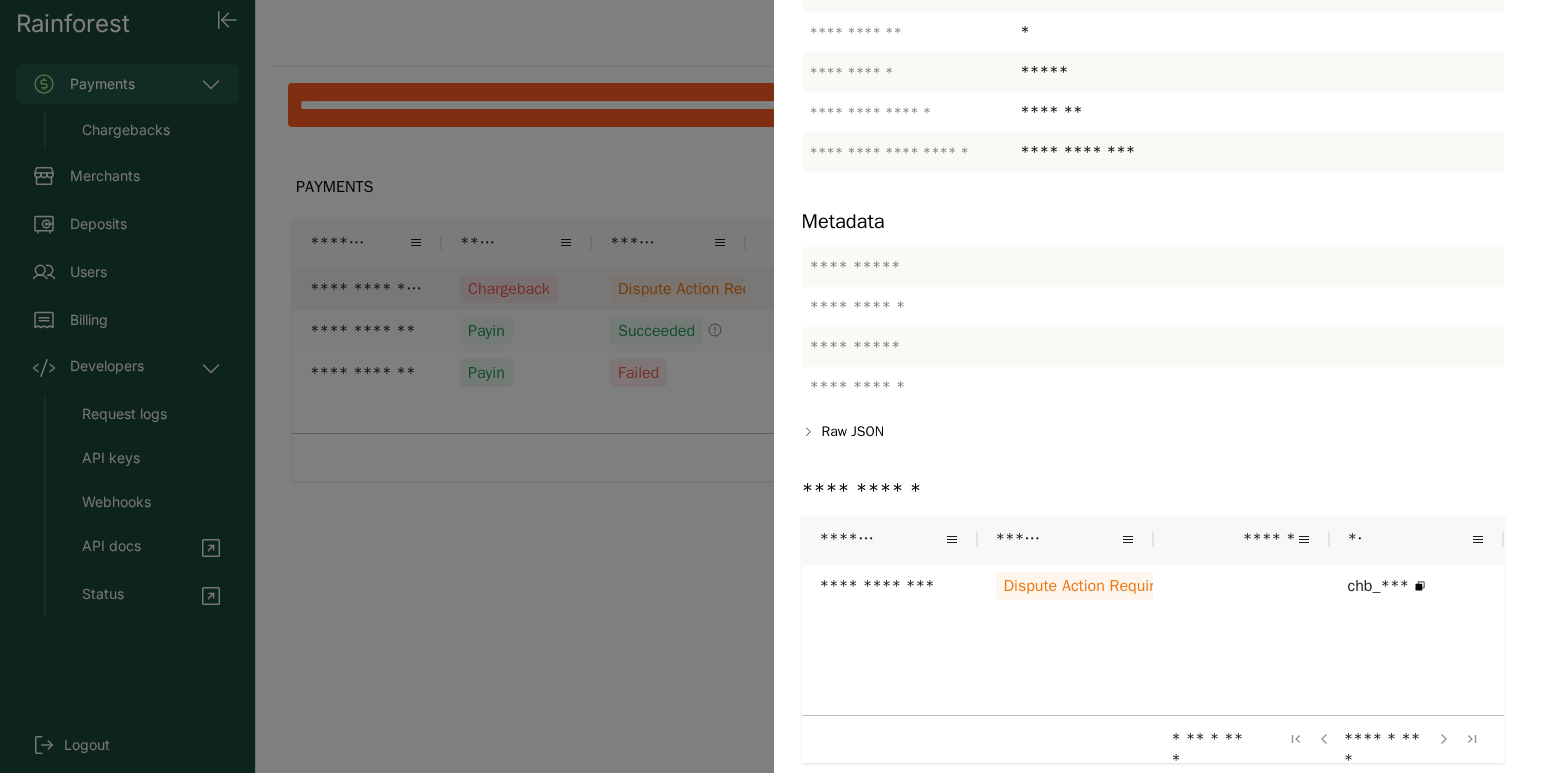 scroll, scrollTop: 507, scrollLeft: 0, axis: vertical 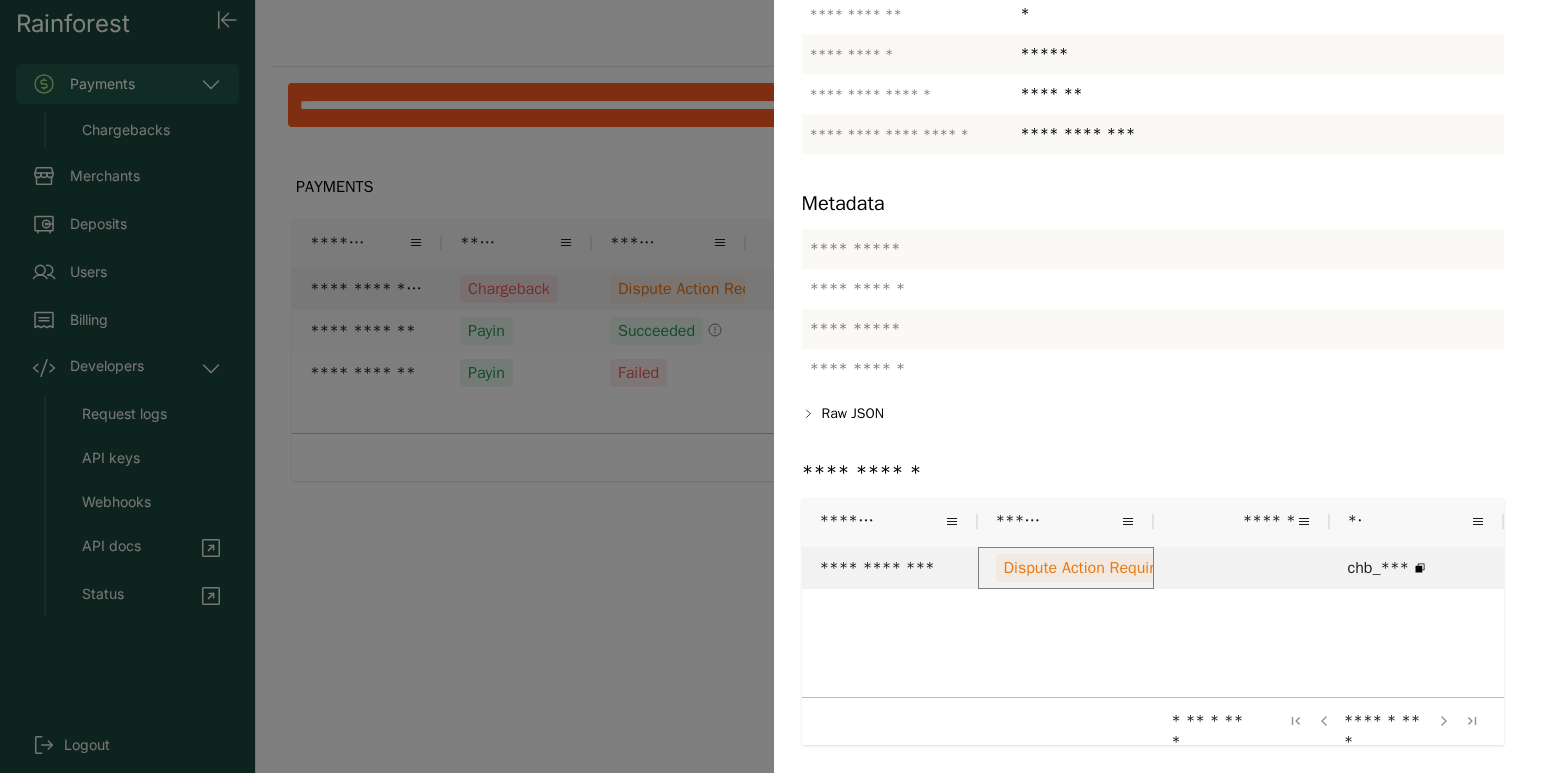 click on "Dispute Action Required" at bounding box center (1088, 568) 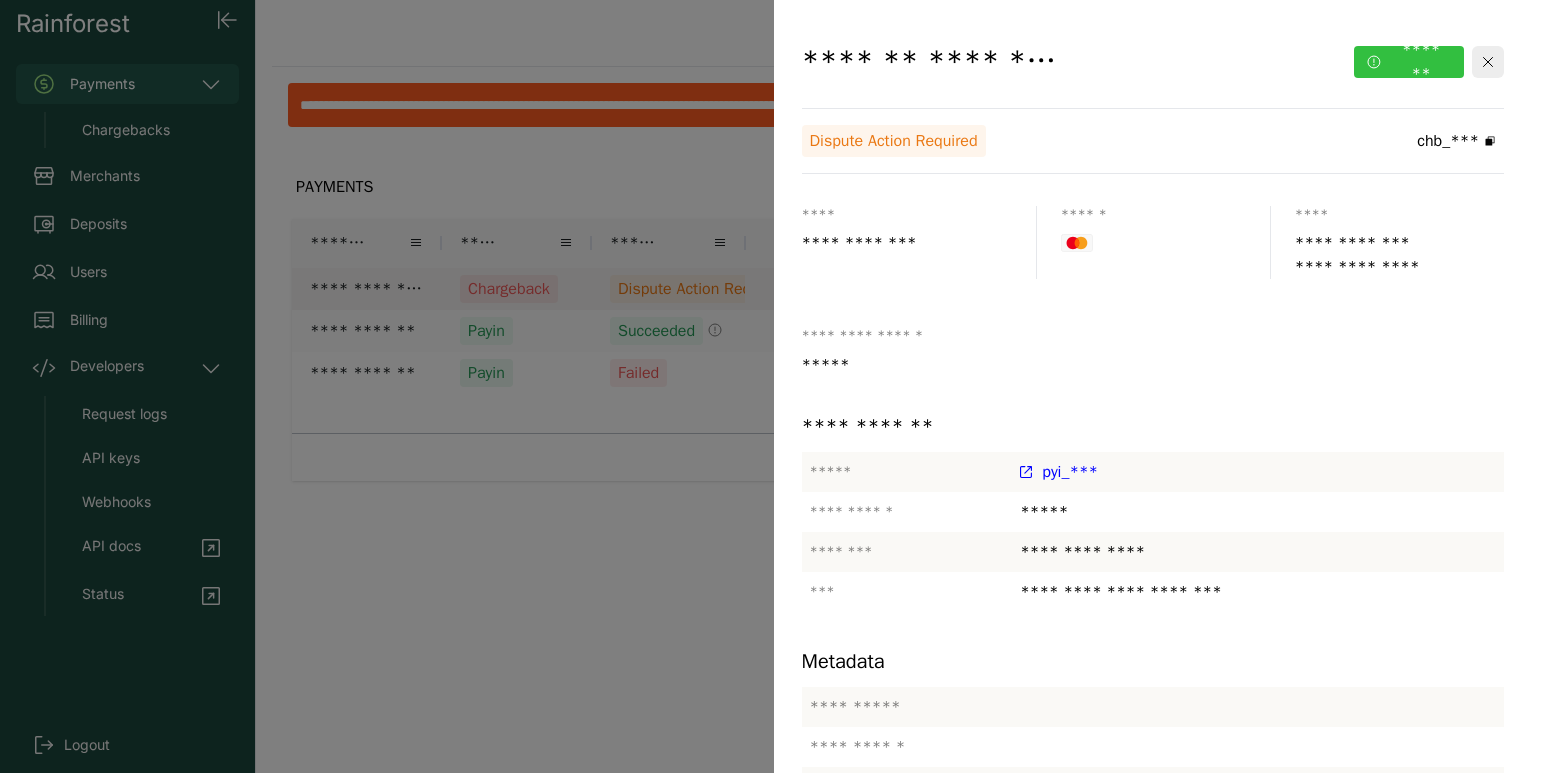click on "*******" 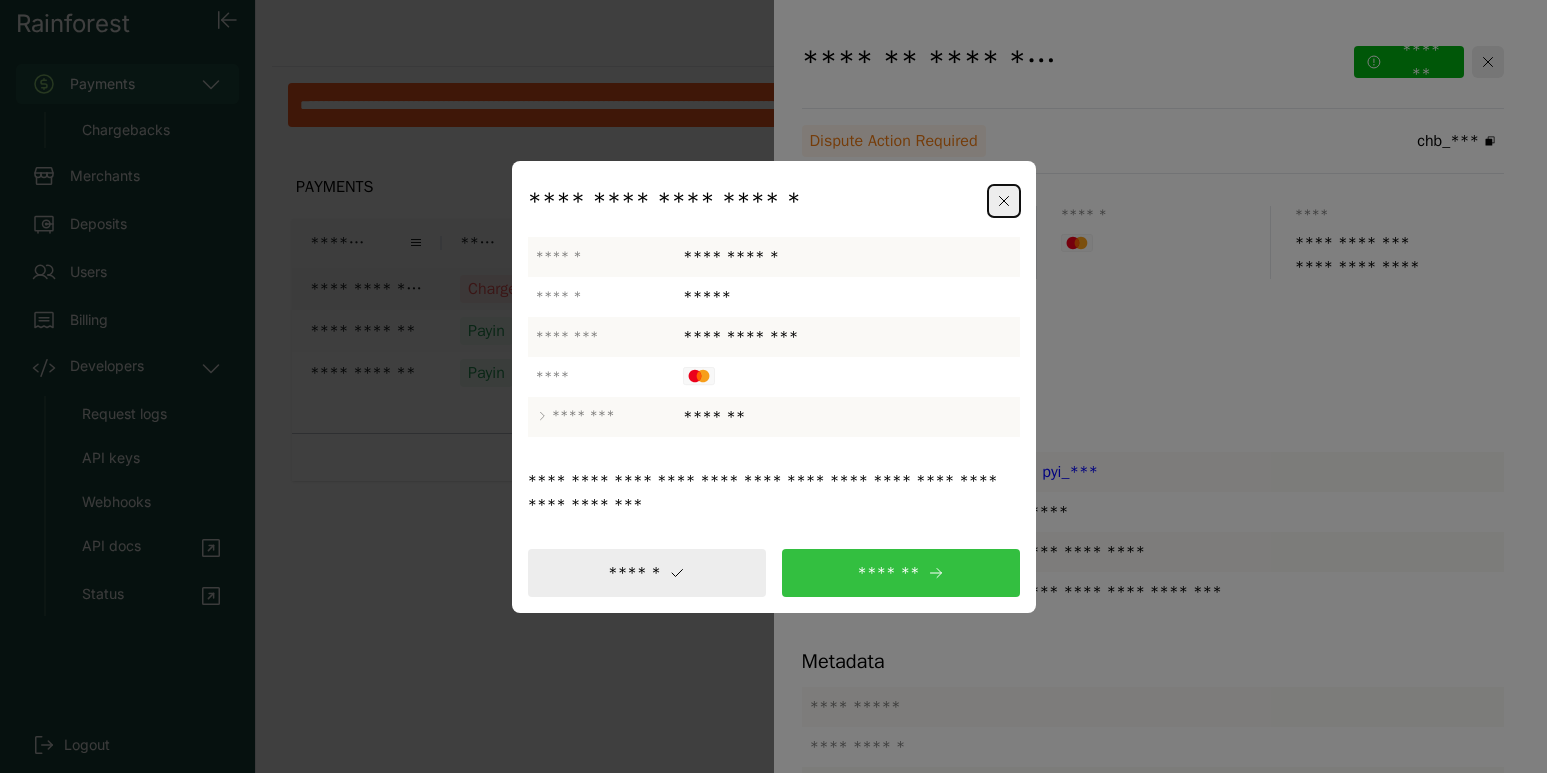 click on "*******" at bounding box center (901, 573) 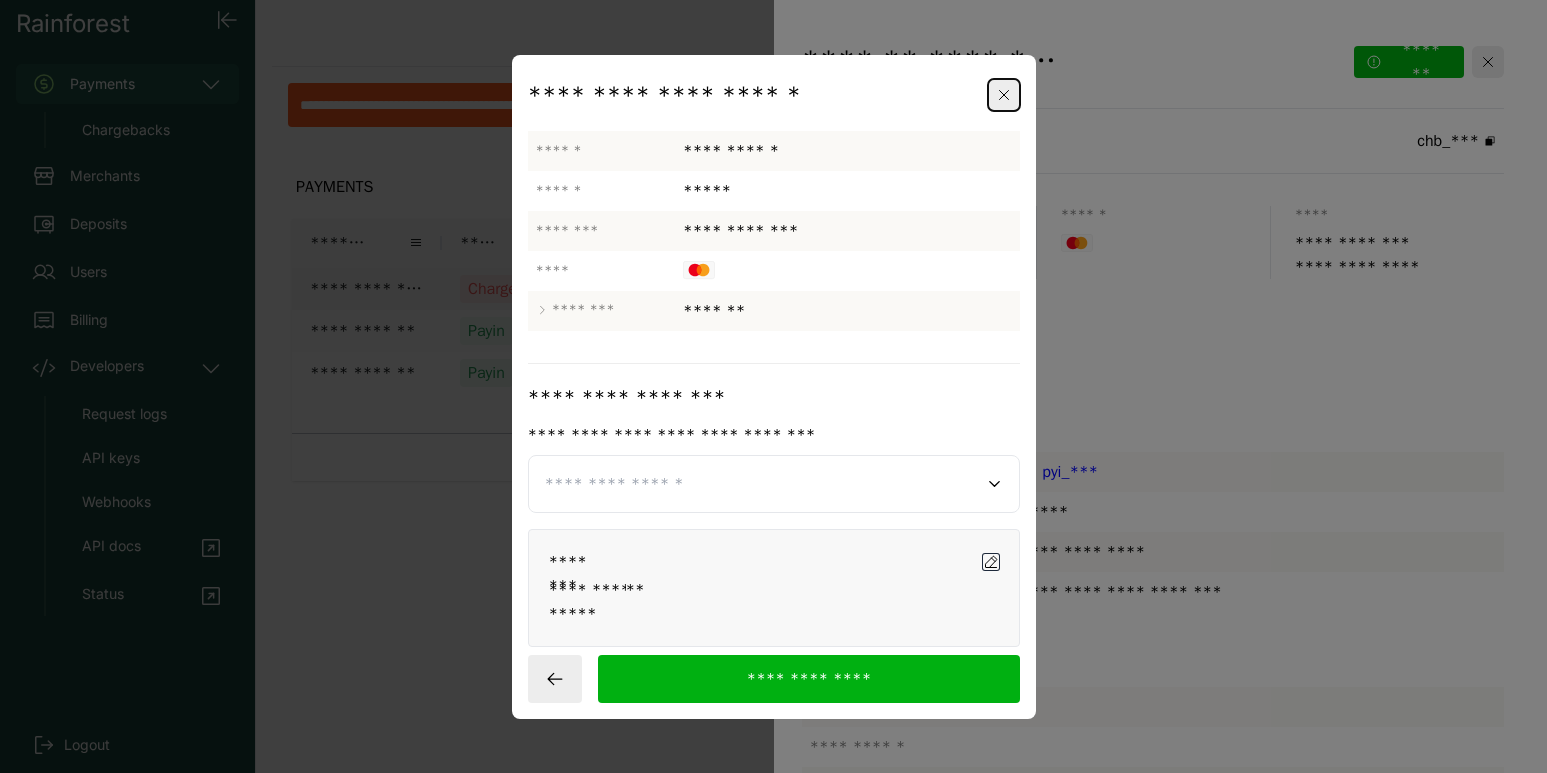 click 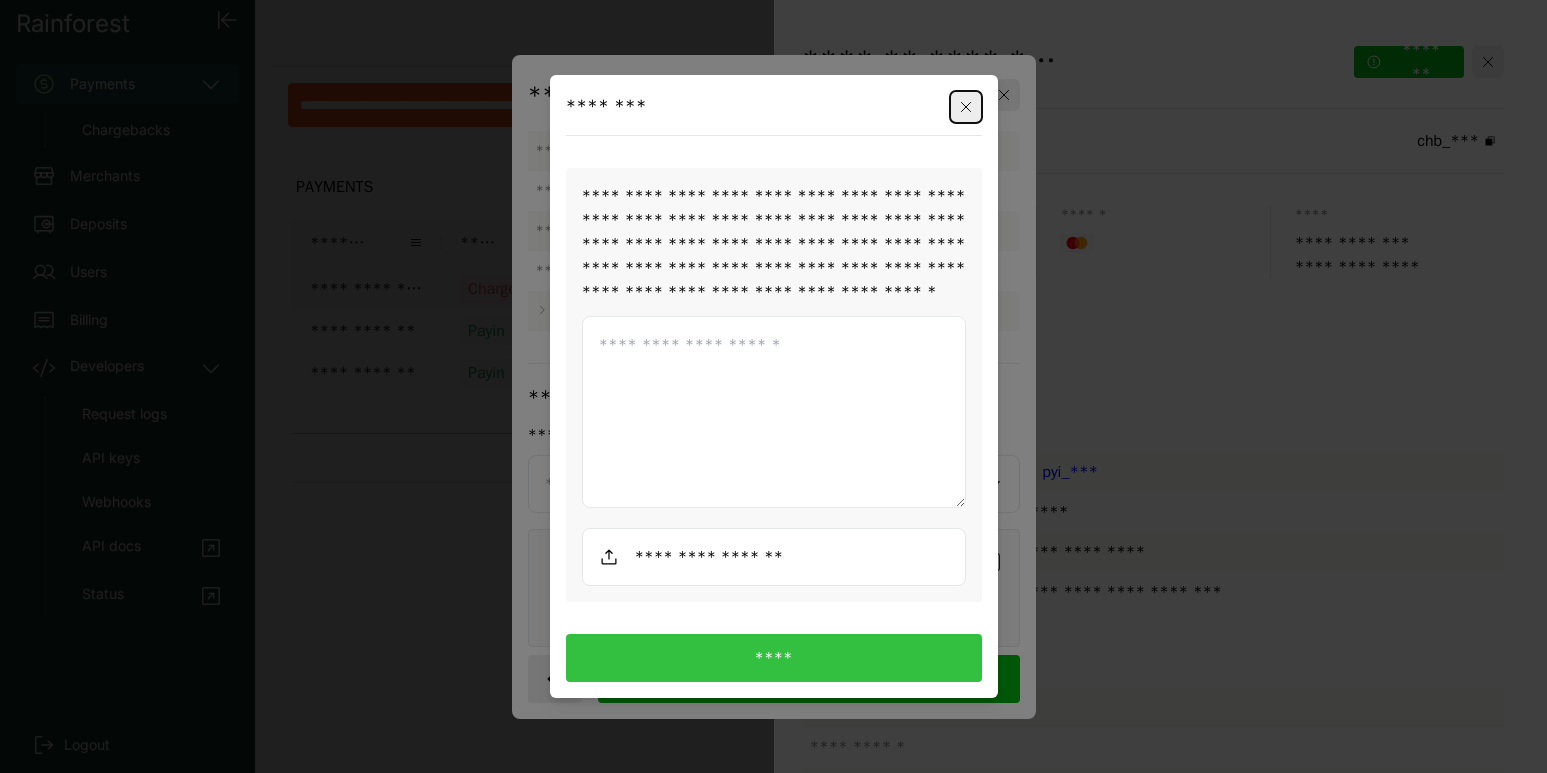 click at bounding box center (774, 412) 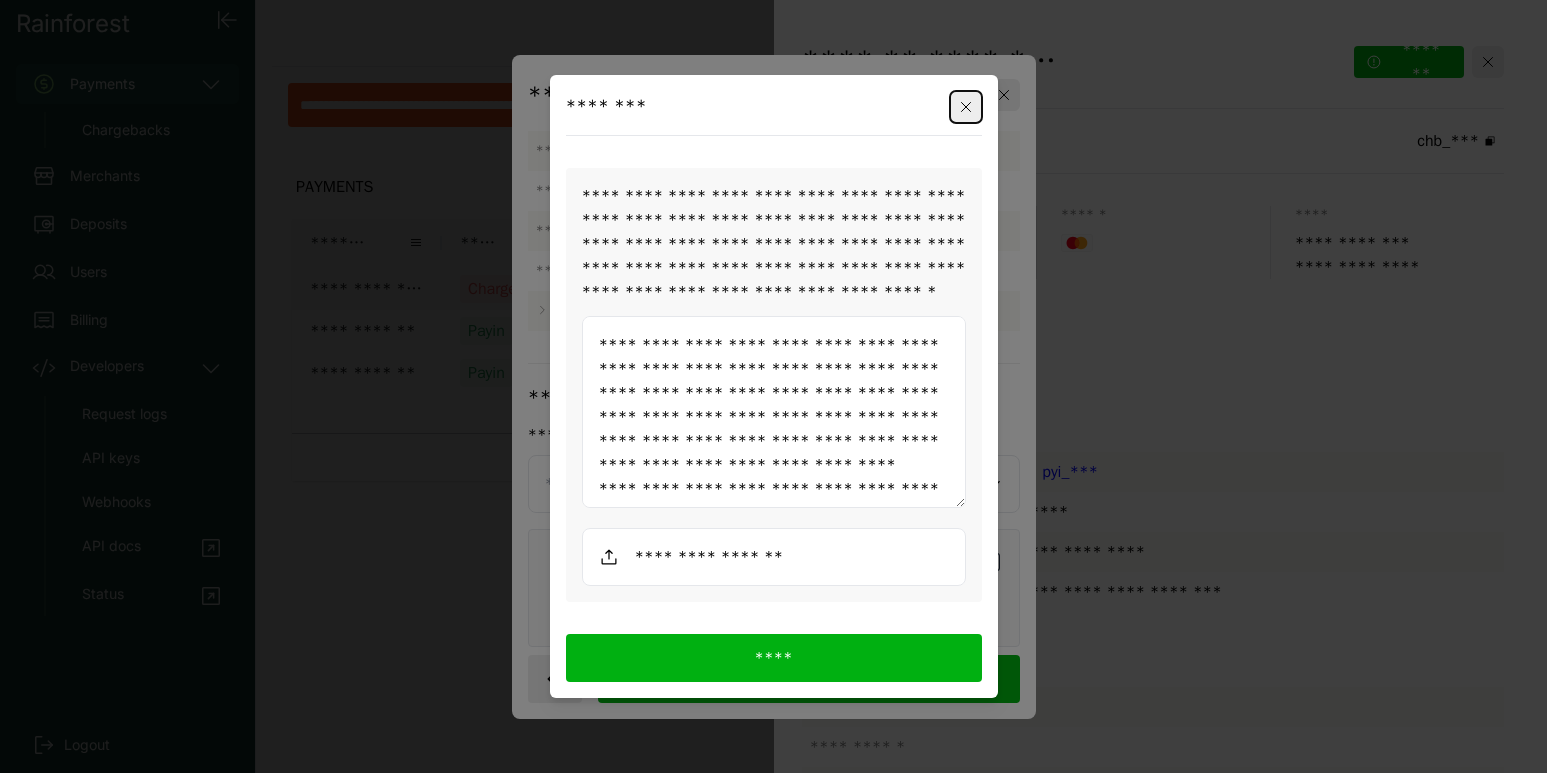 scroll, scrollTop: 780, scrollLeft: 0, axis: vertical 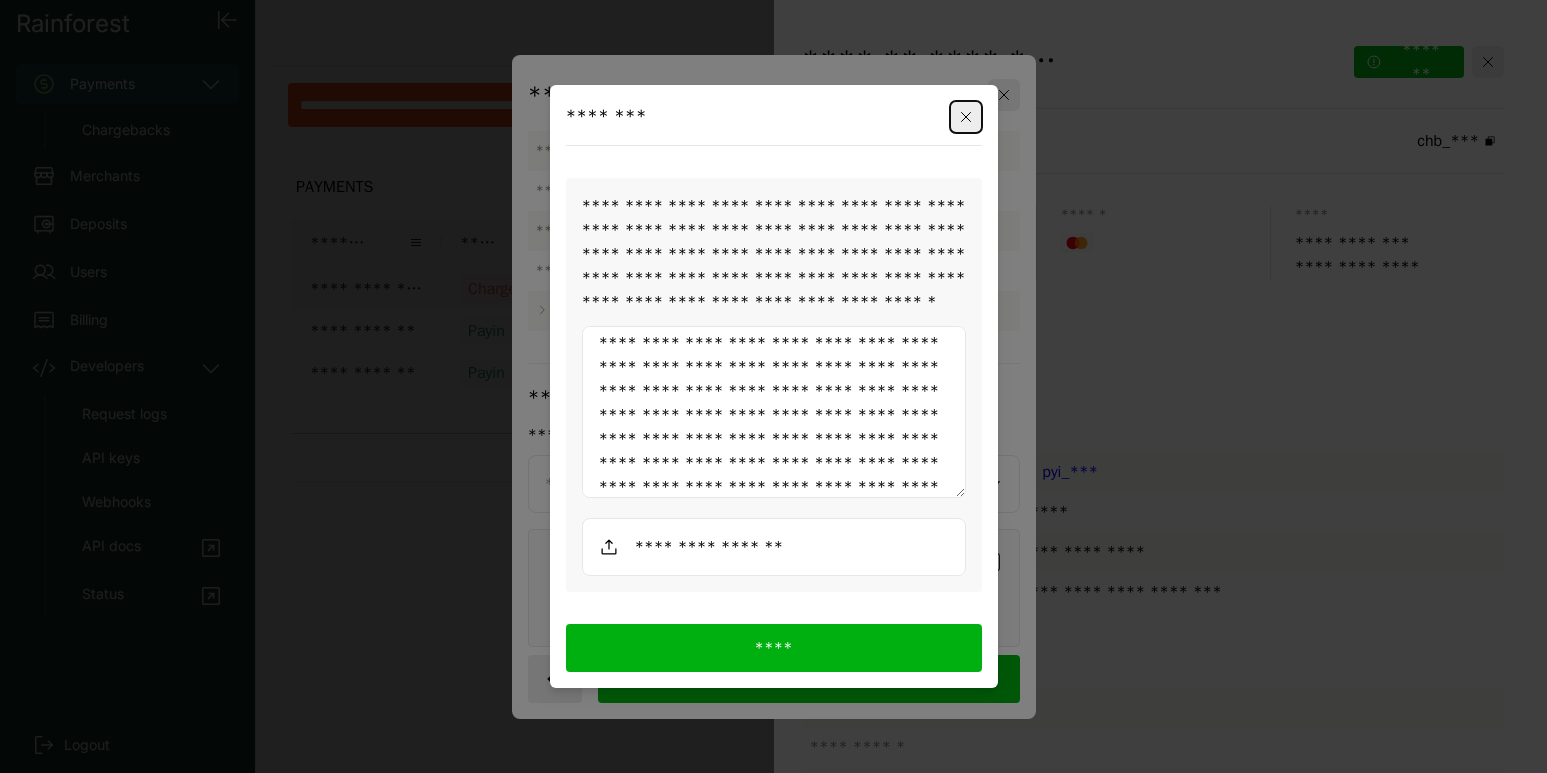 type on "**********" 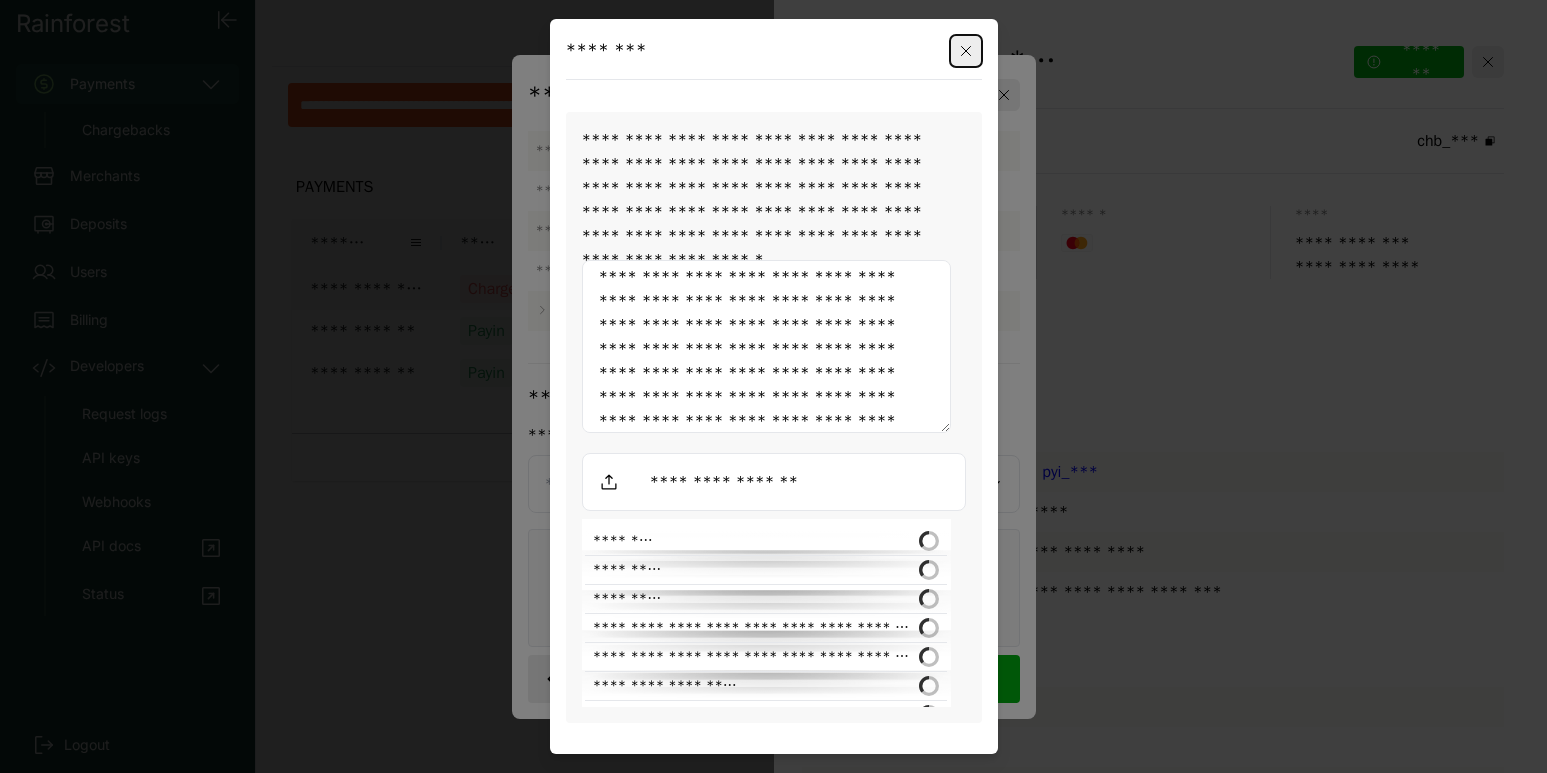 scroll, scrollTop: 828, scrollLeft: 0, axis: vertical 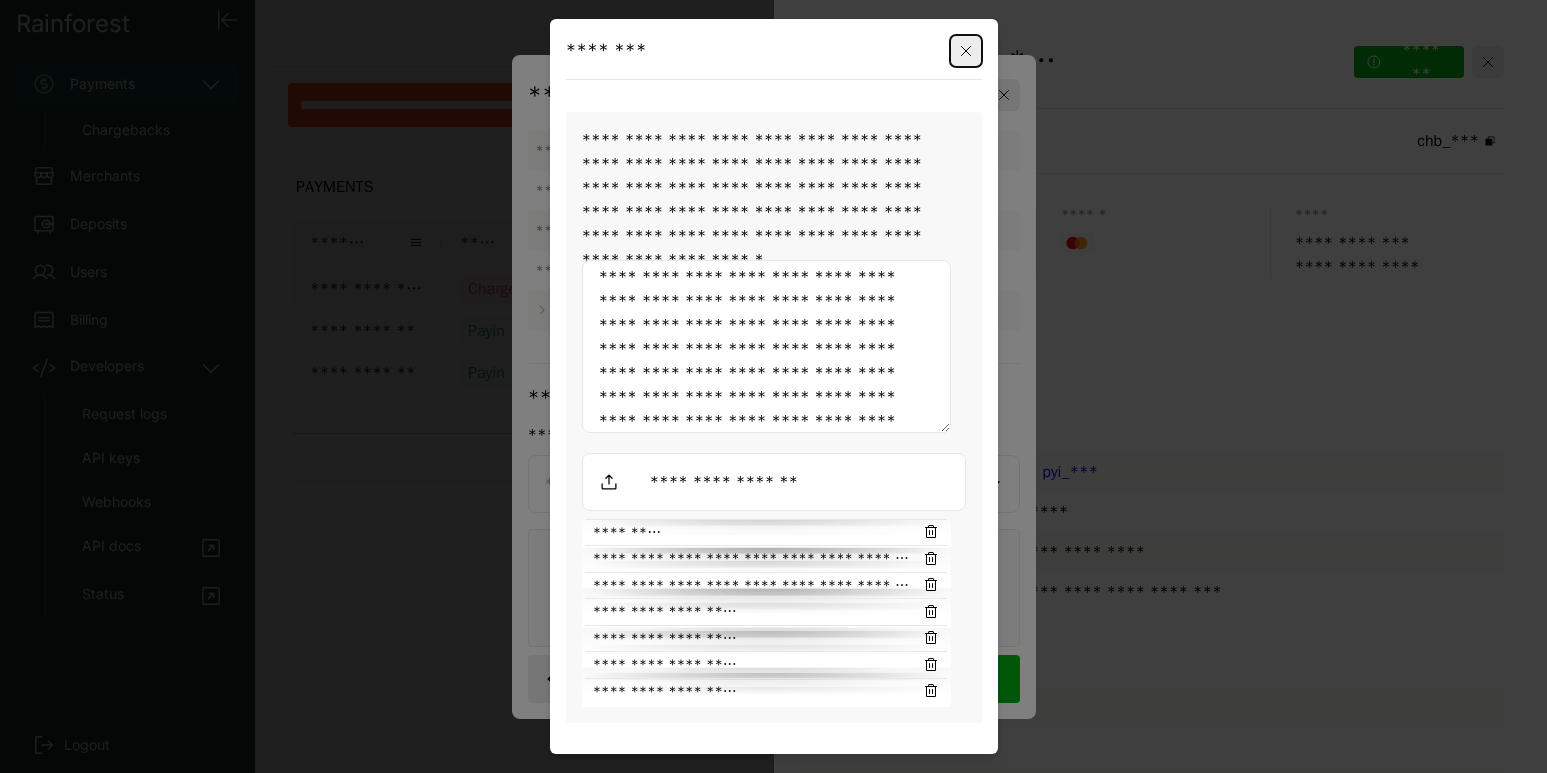 click on "**********" 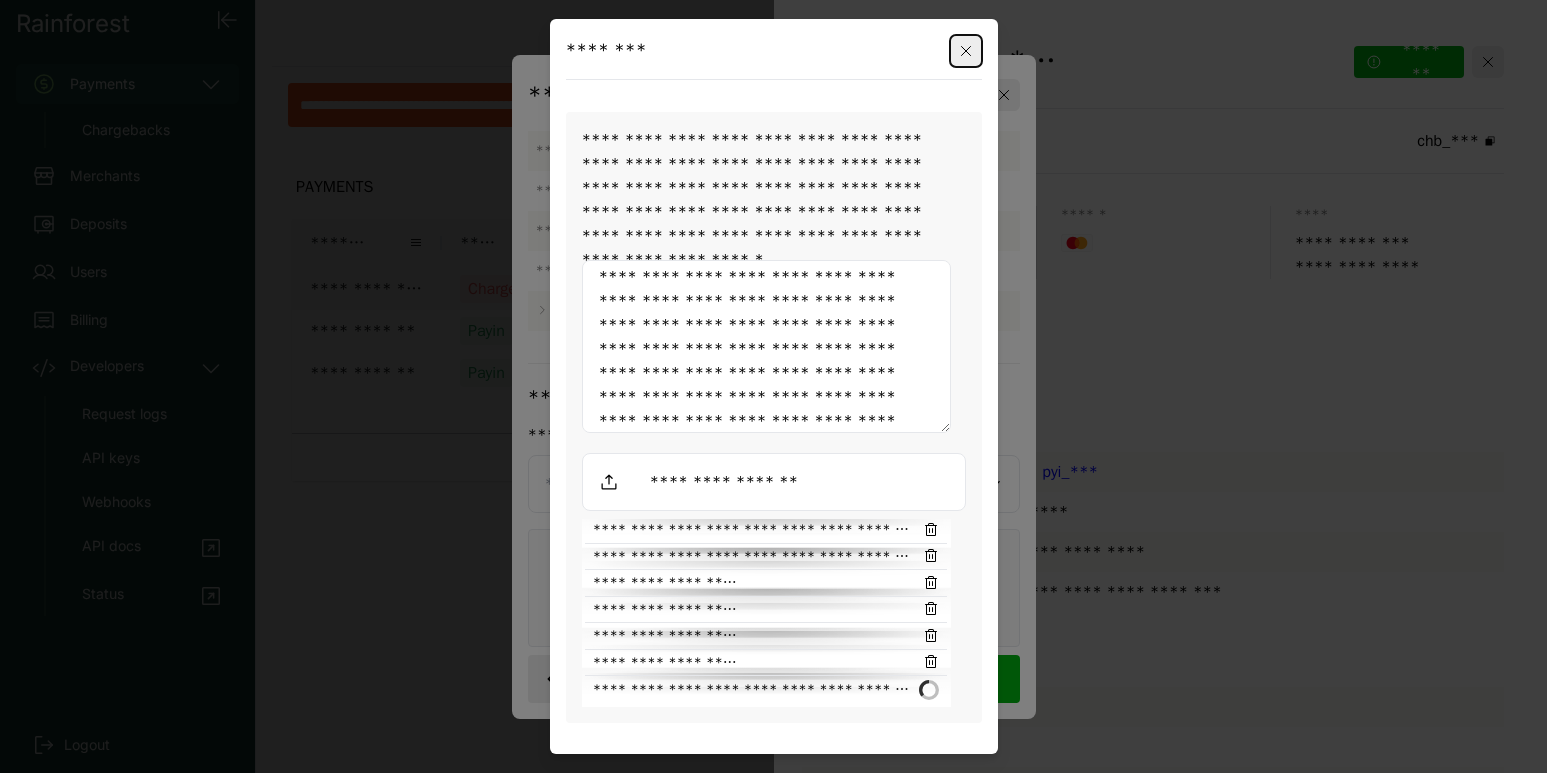 scroll, scrollTop: 86, scrollLeft: 0, axis: vertical 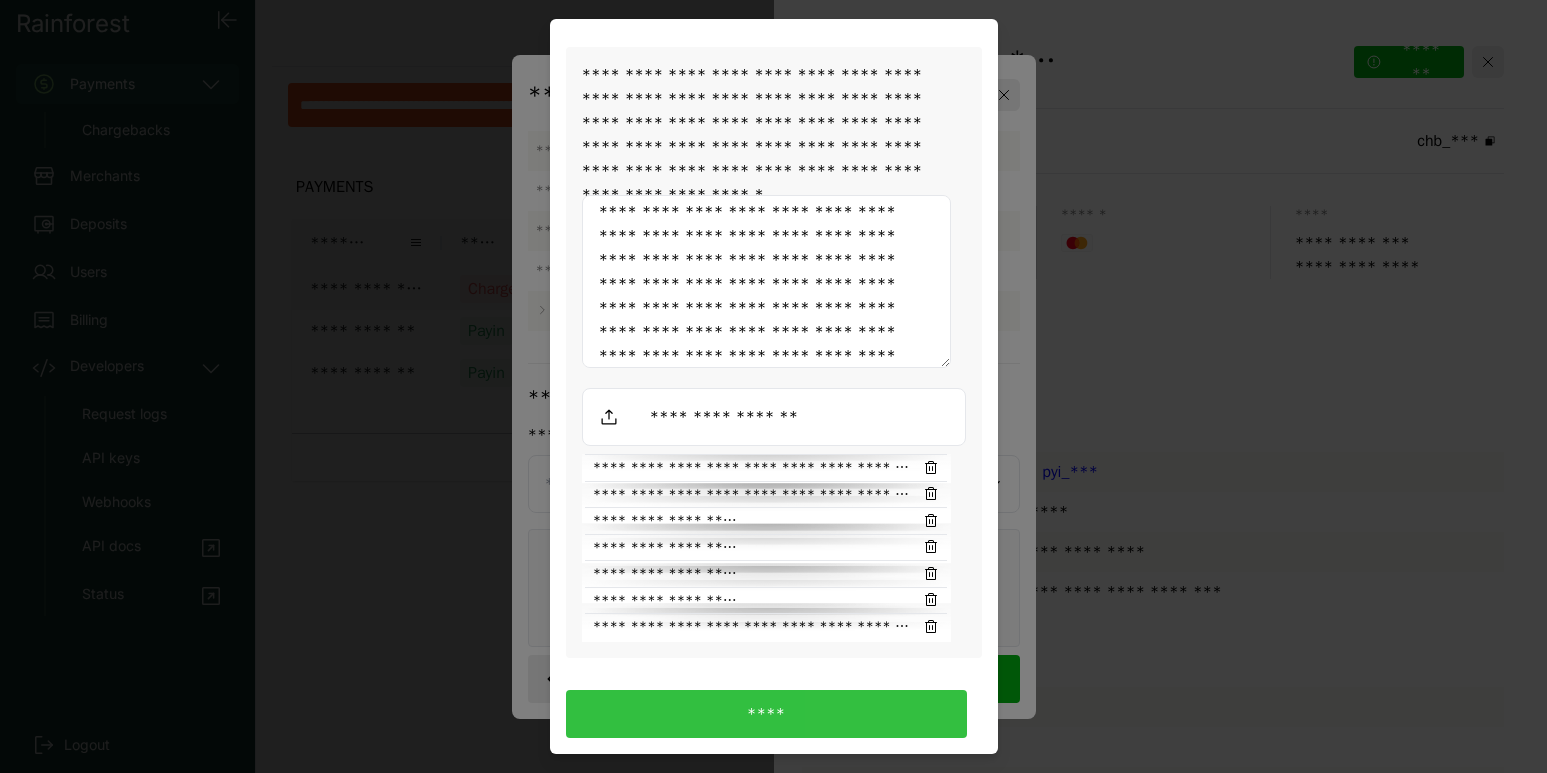 click on "****" at bounding box center [766, 714] 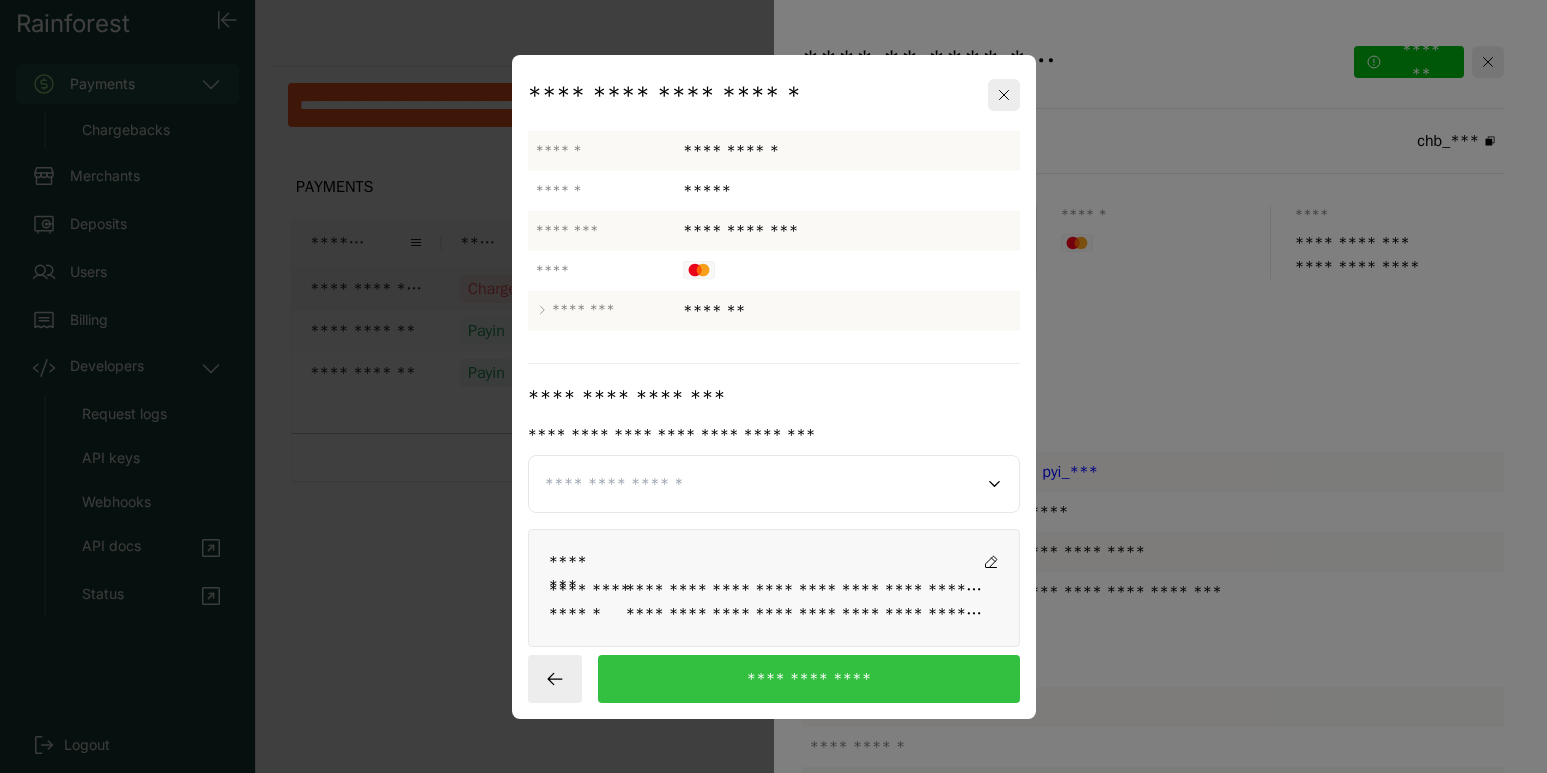 click on "**********" at bounding box center (808, 679) 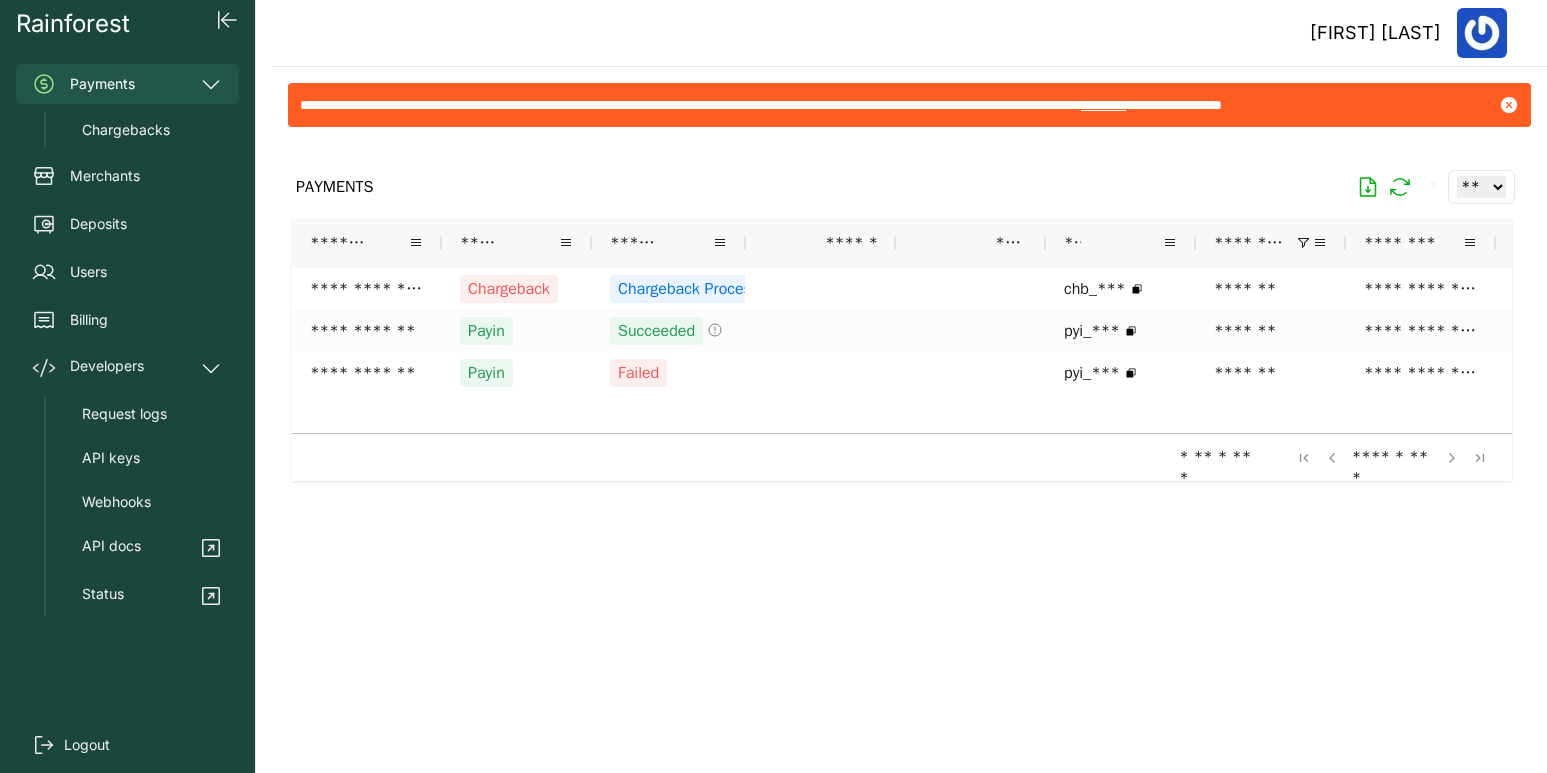 click on "[FIRST] [LAST] ***
***
*** *** ***" 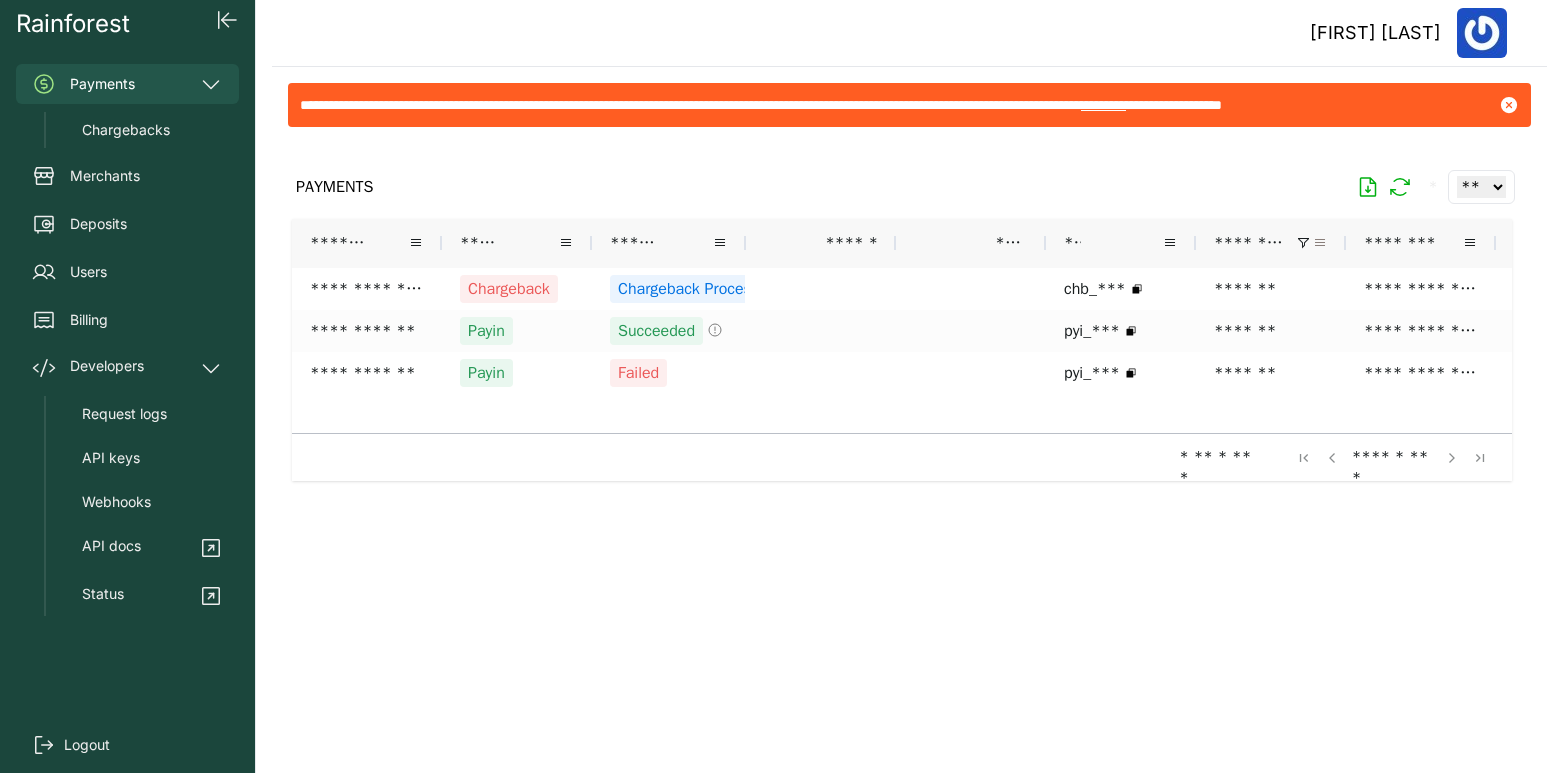 click at bounding box center [1320, 243] 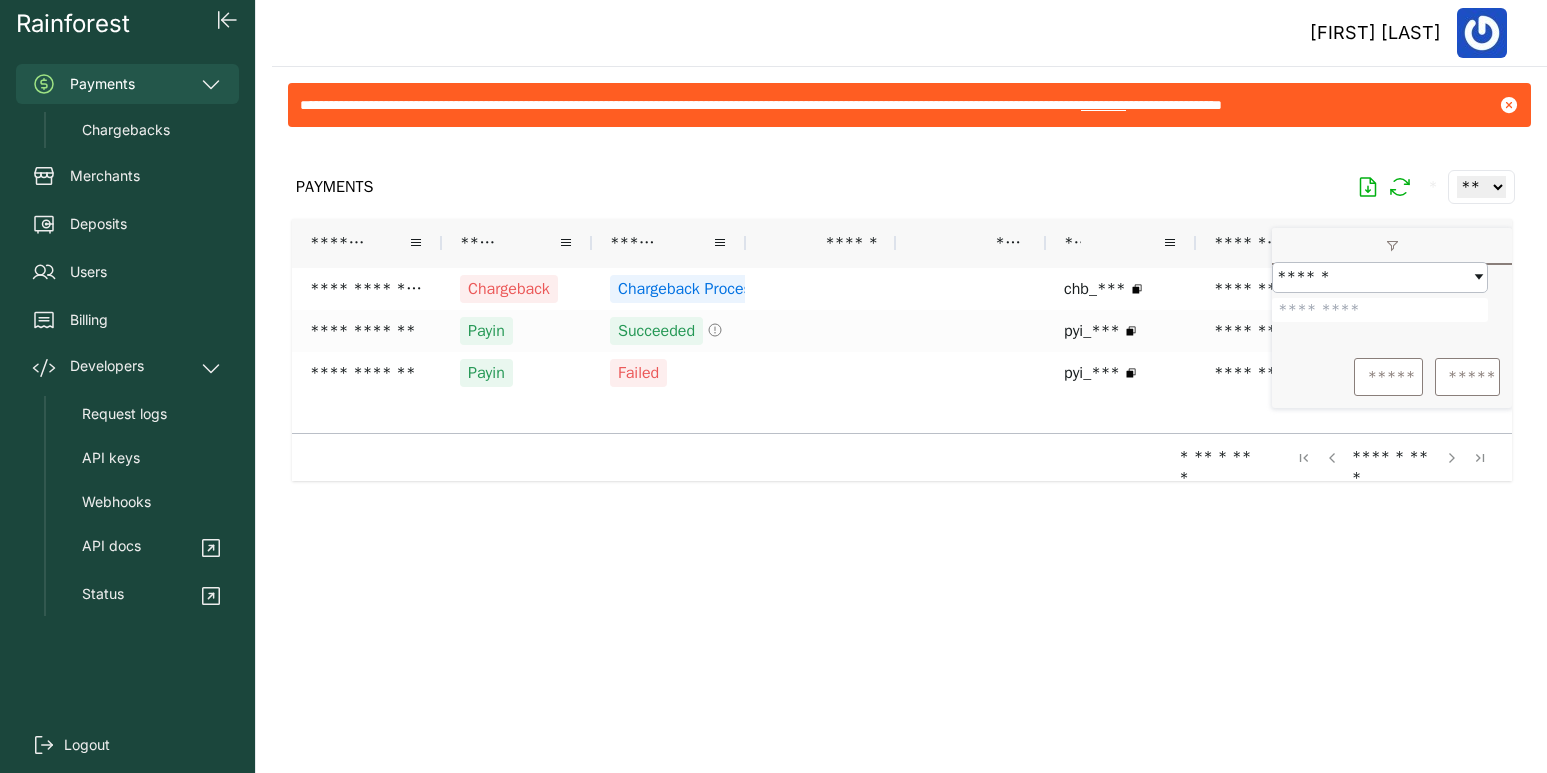 drag, startPoint x: 1358, startPoint y: 323, endPoint x: 1288, endPoint y: 334, distance: 70.85902 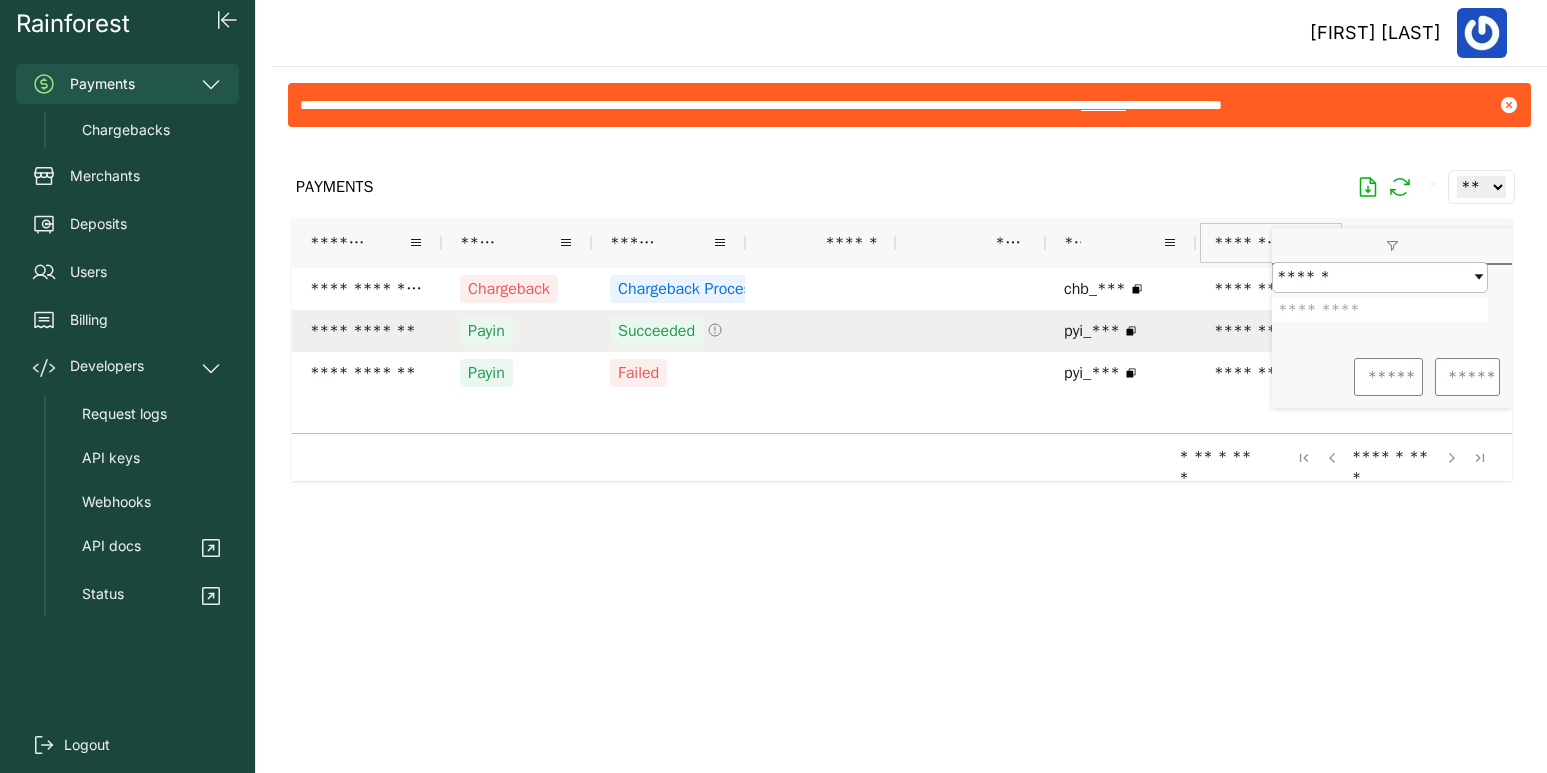 type on "*******" 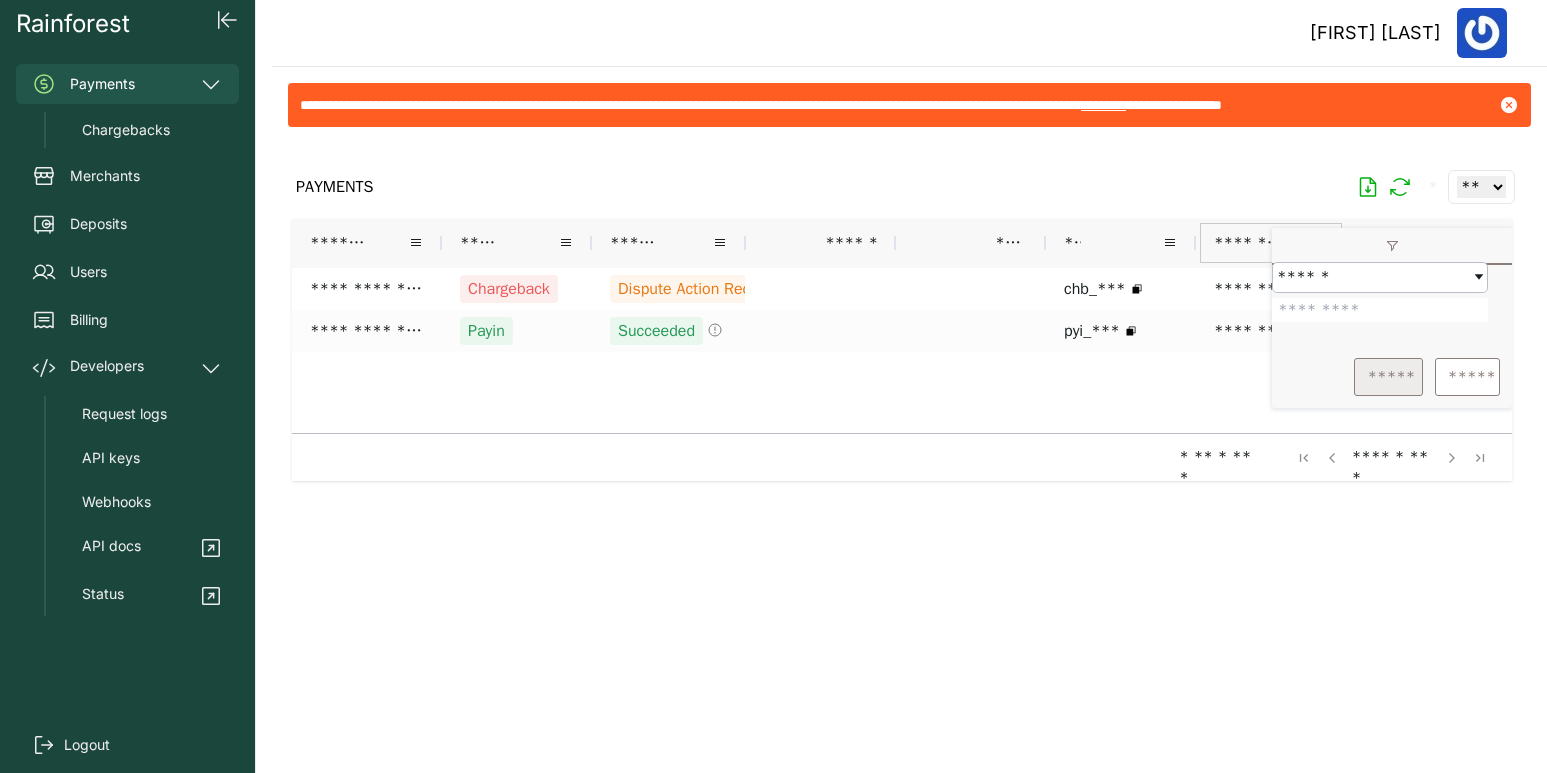 click on "*****" at bounding box center (1388, 377) 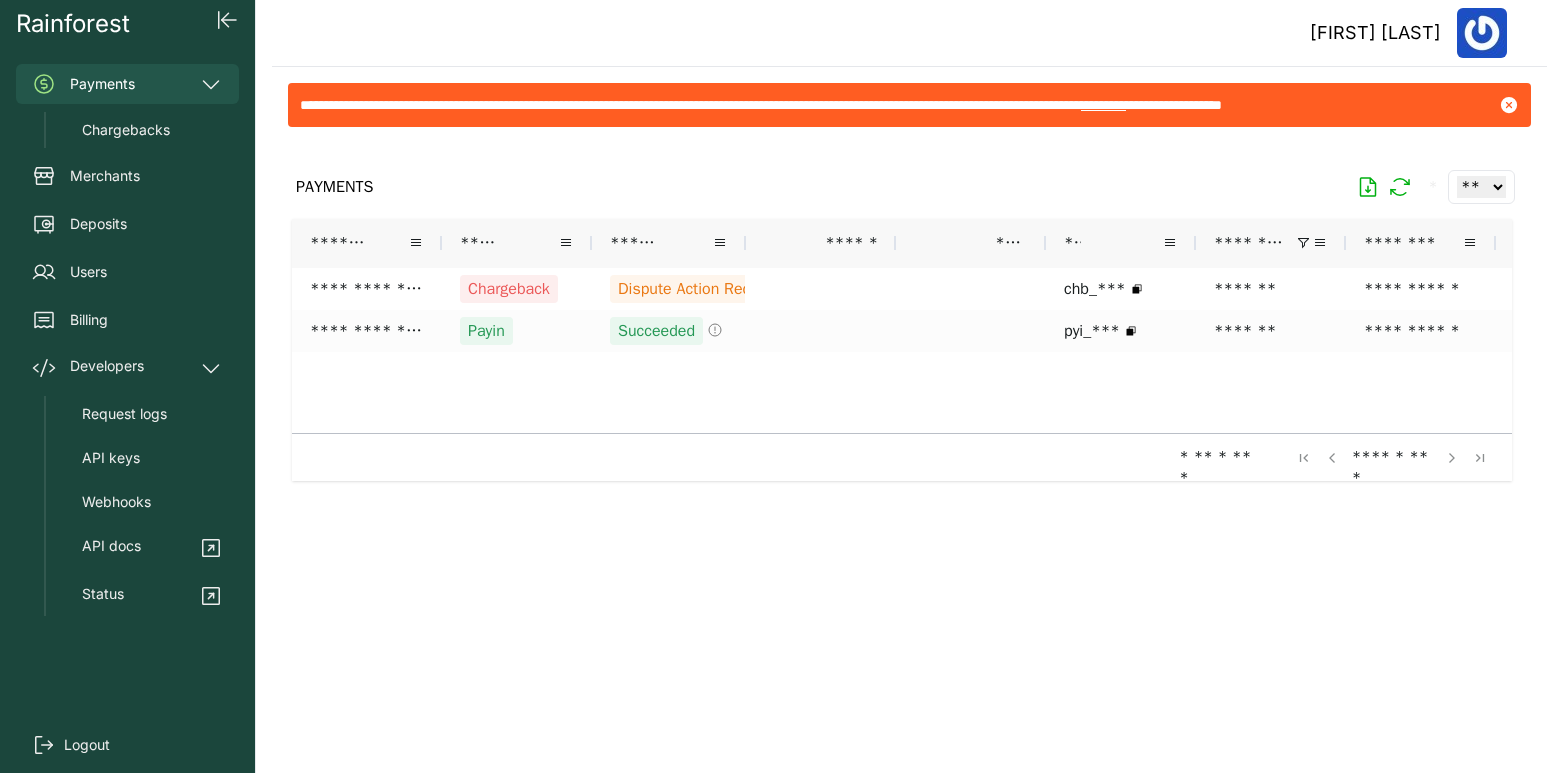 click on "[FIRST] [LAST] ***
***
*** *** ***" 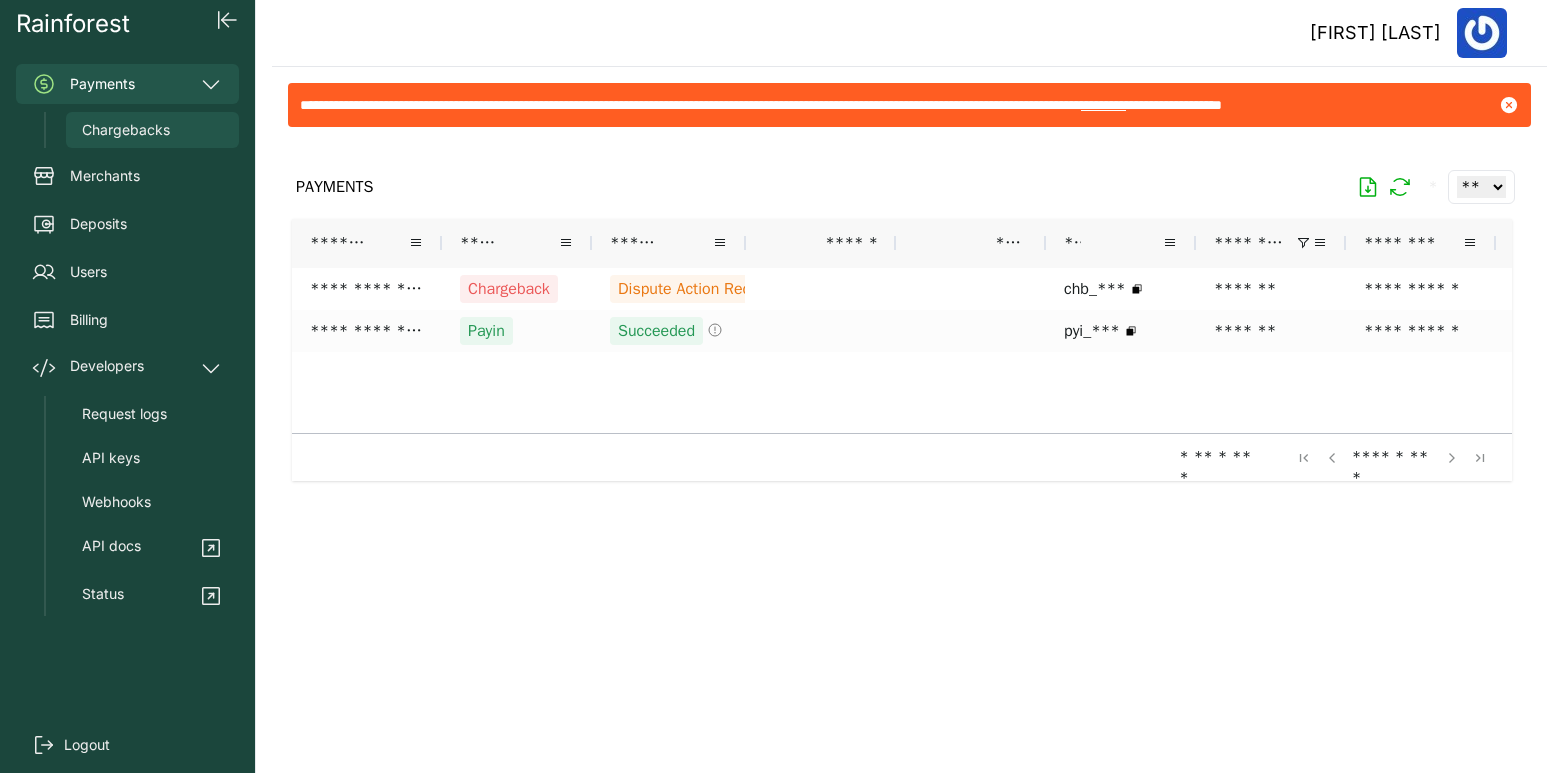 click on "Chargebacks" at bounding box center (126, 130) 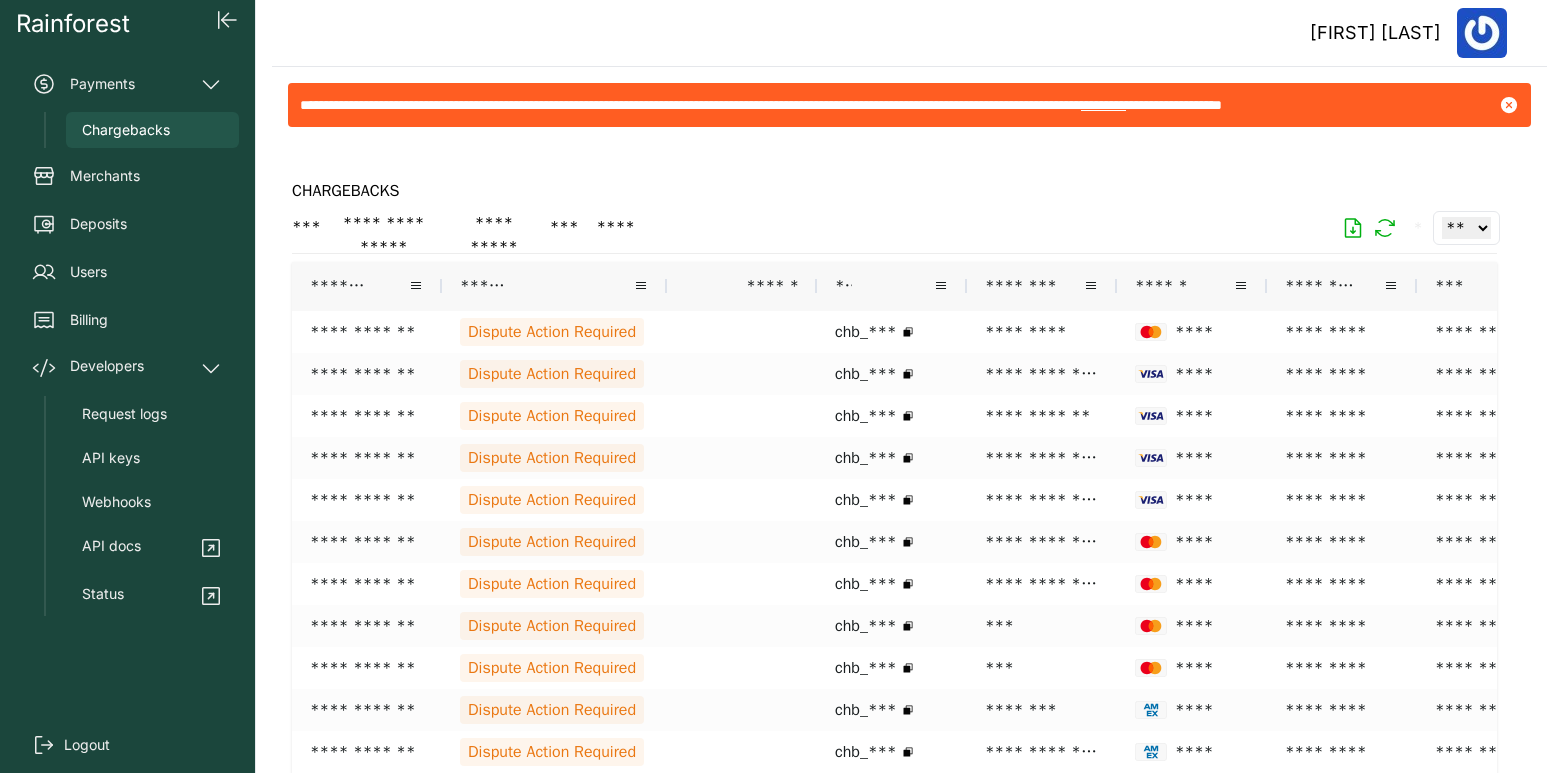click on "******" at bounding box center (483, 286) 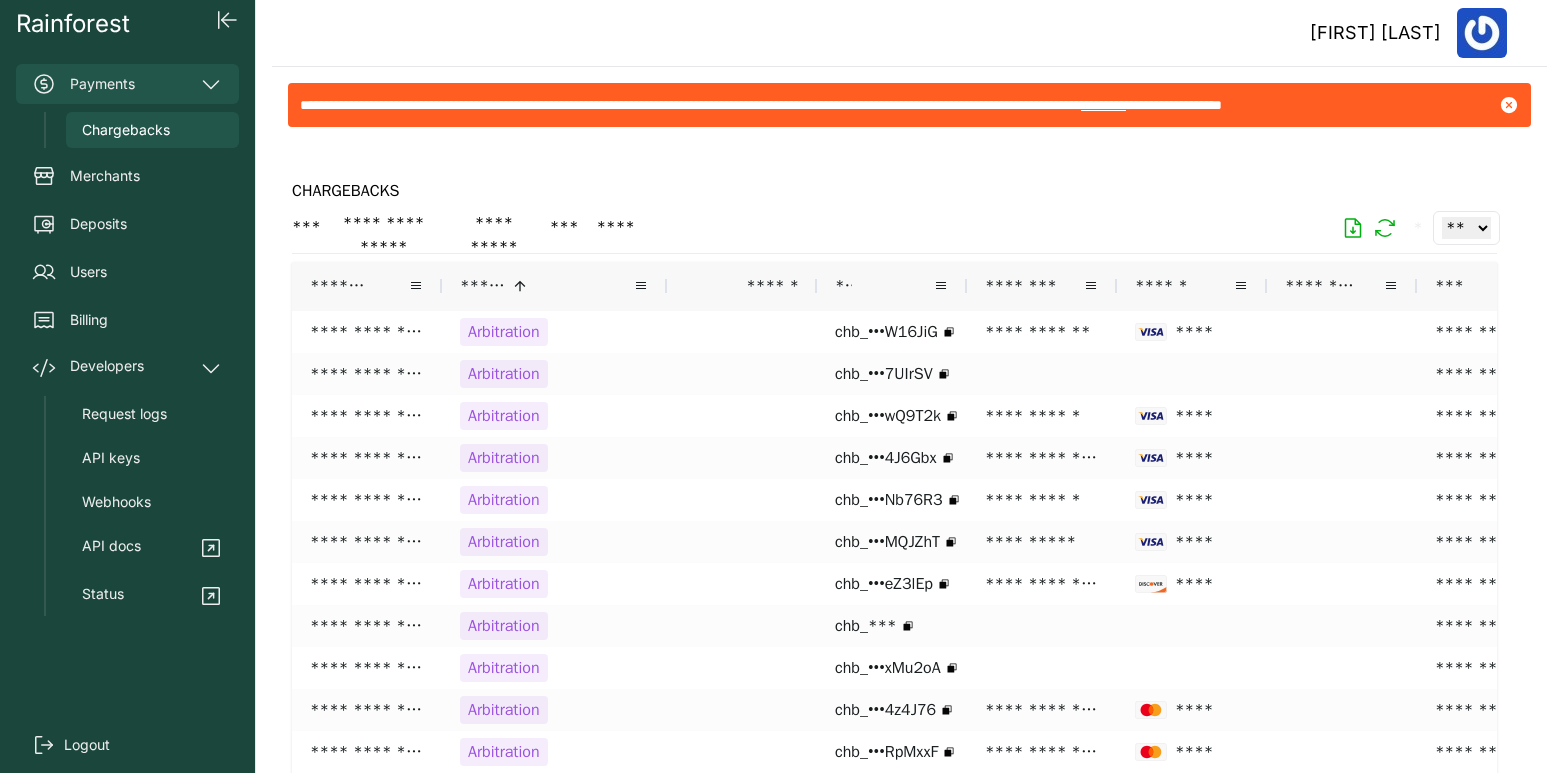 click on "Payments" at bounding box center (127, 84) 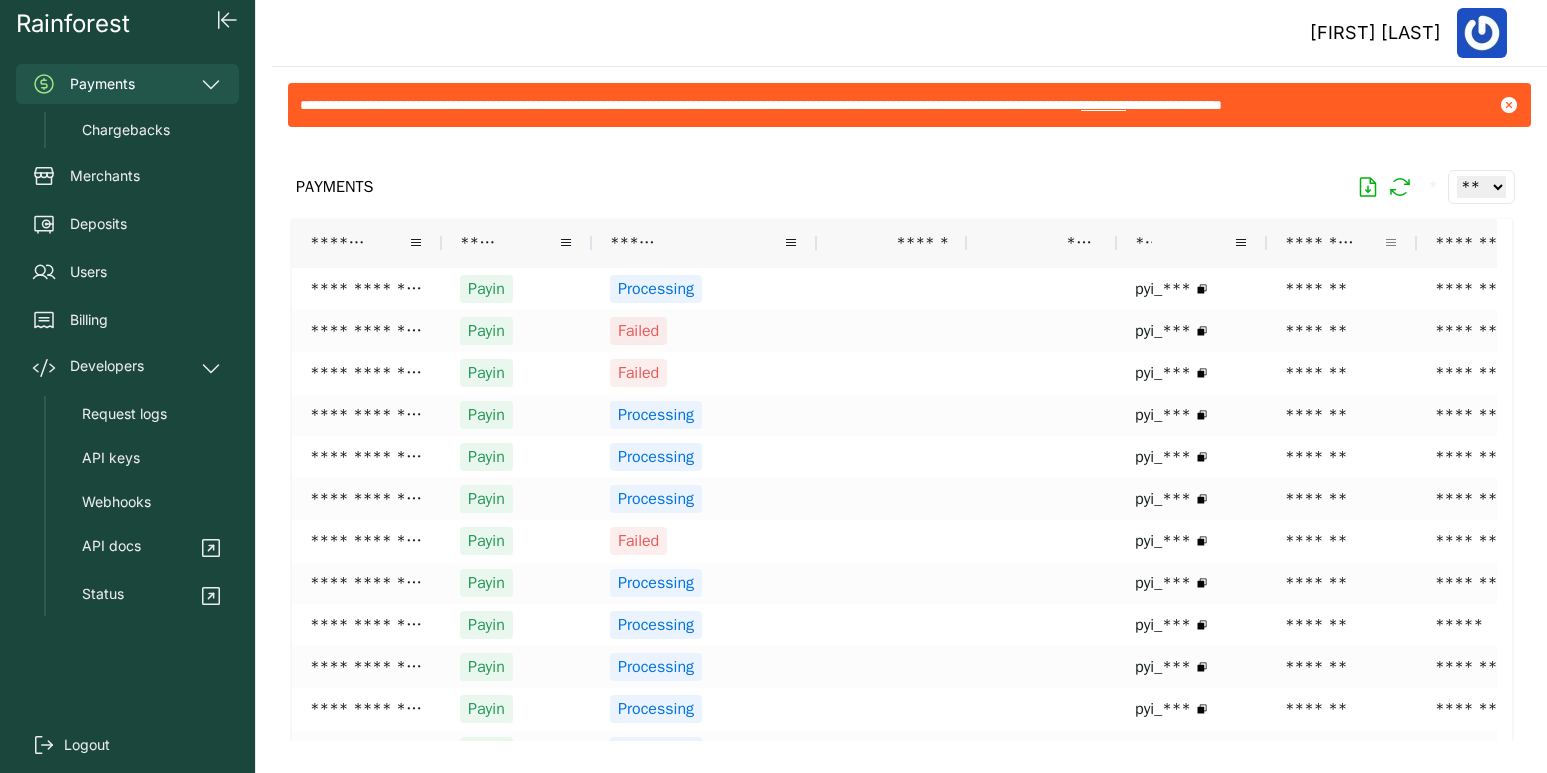 click at bounding box center [1391, 243] 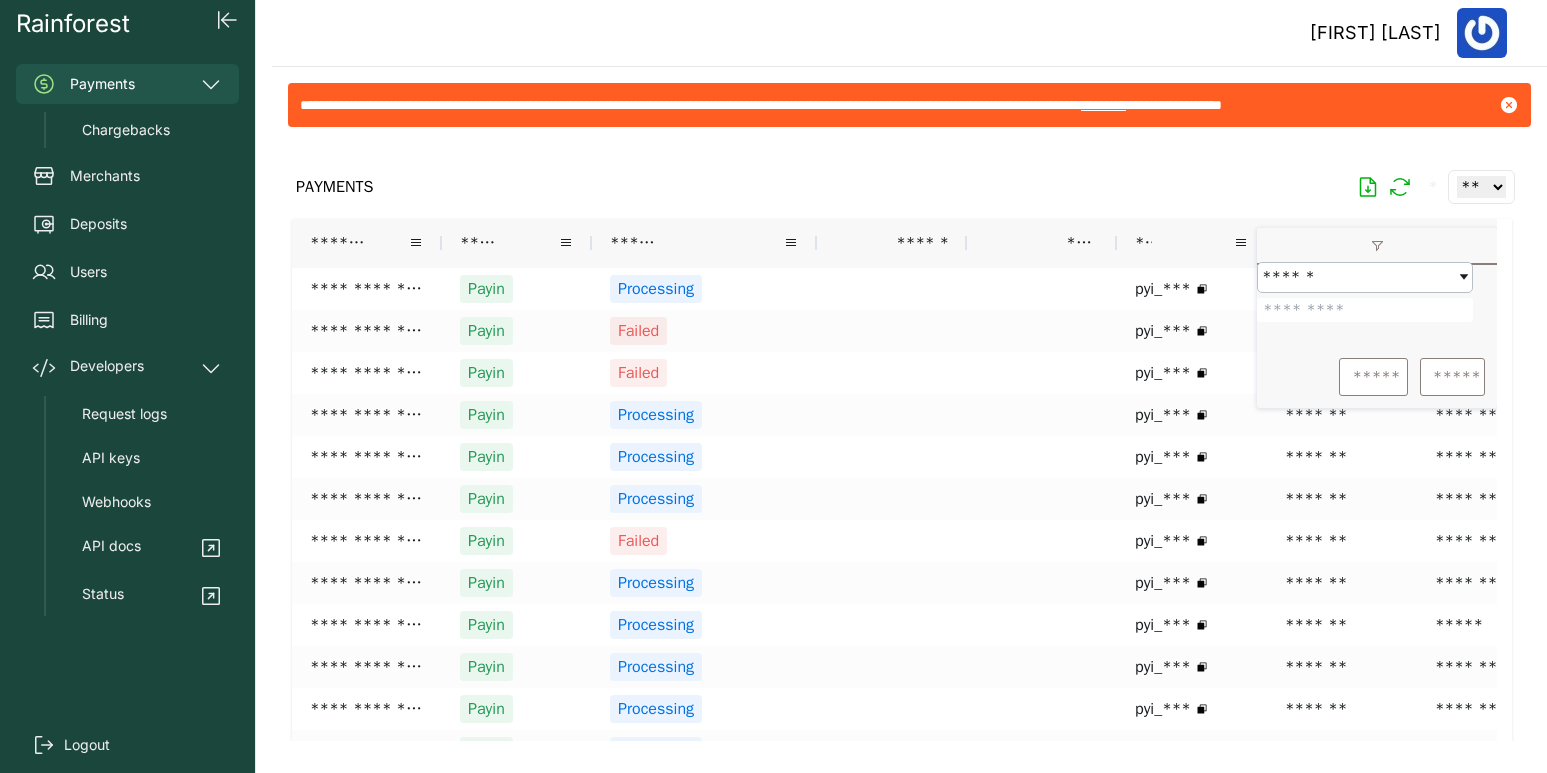 click at bounding box center (1365, 310) 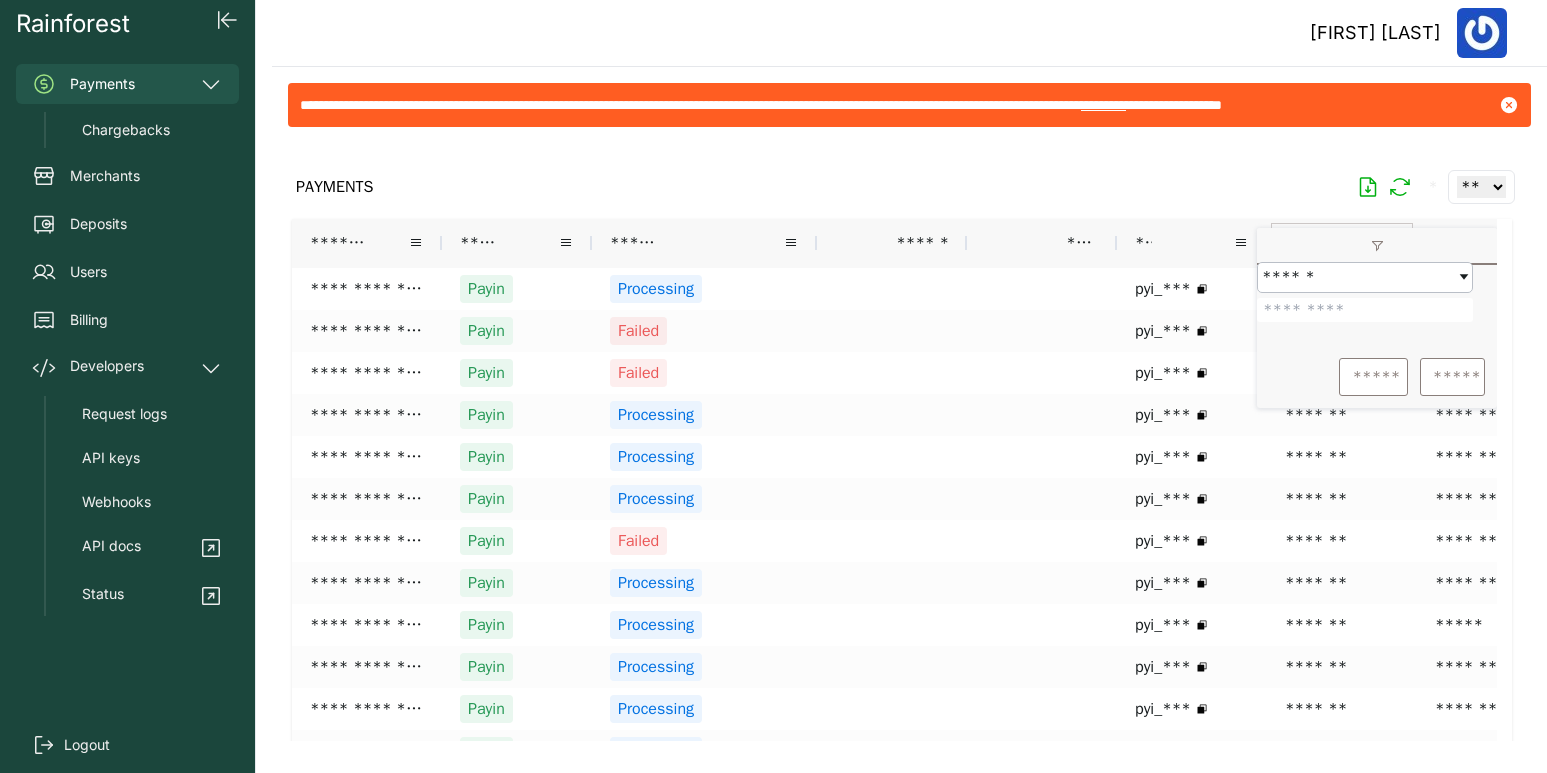 click on "*****" at bounding box center [1373, 377] 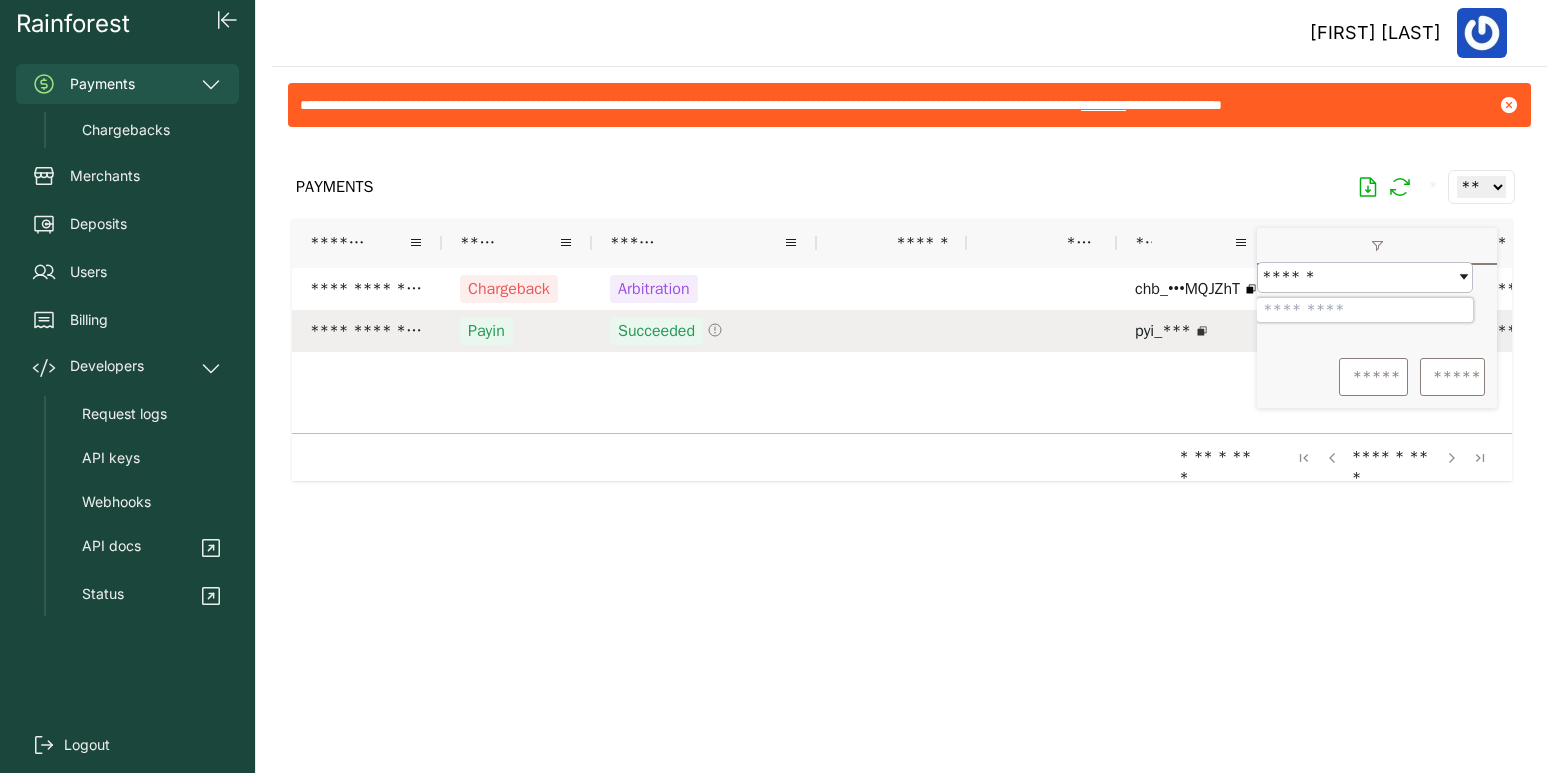 drag, startPoint x: 1345, startPoint y: 331, endPoint x: 1247, endPoint y: 327, distance: 98.0816 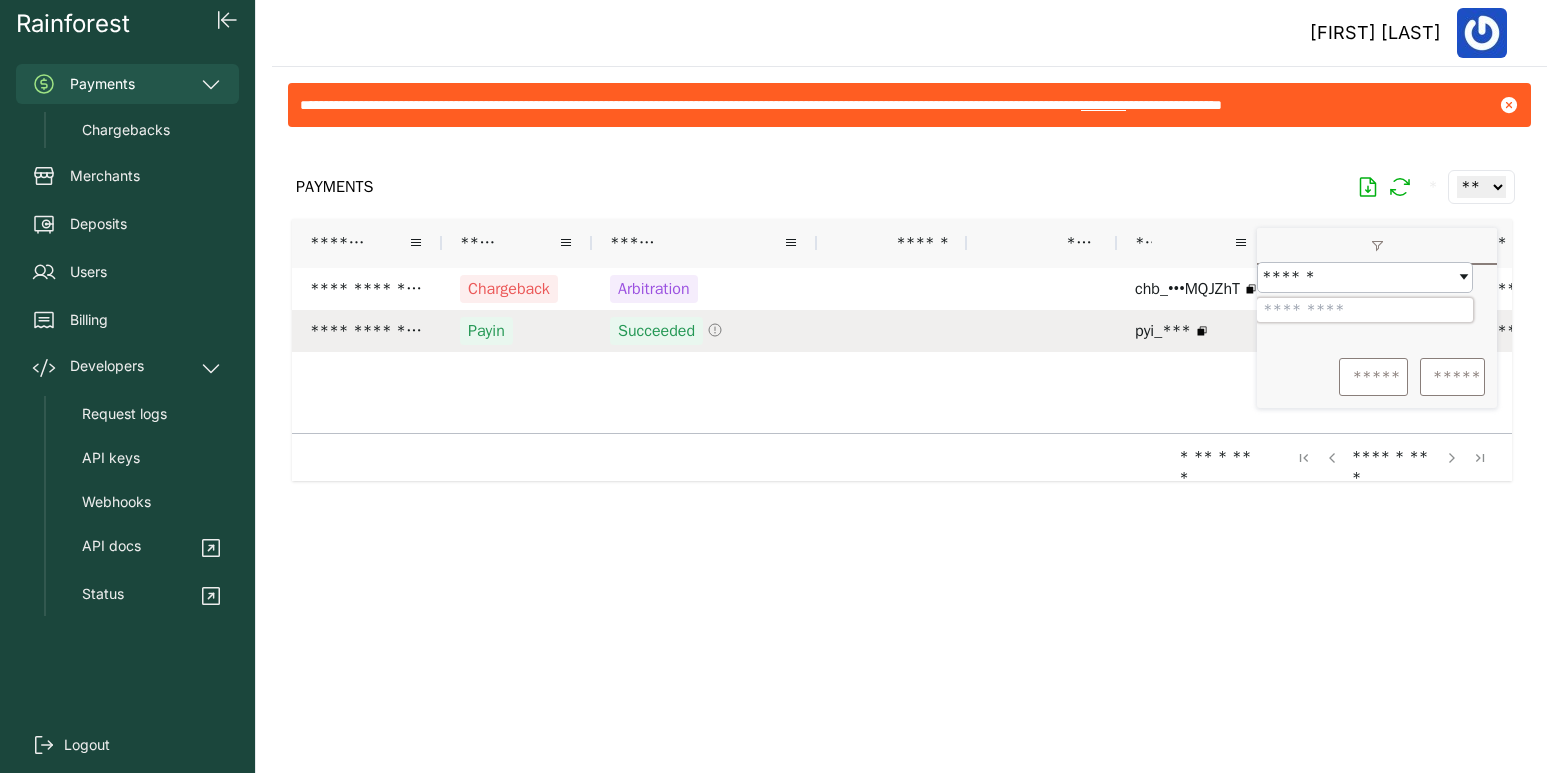 paste 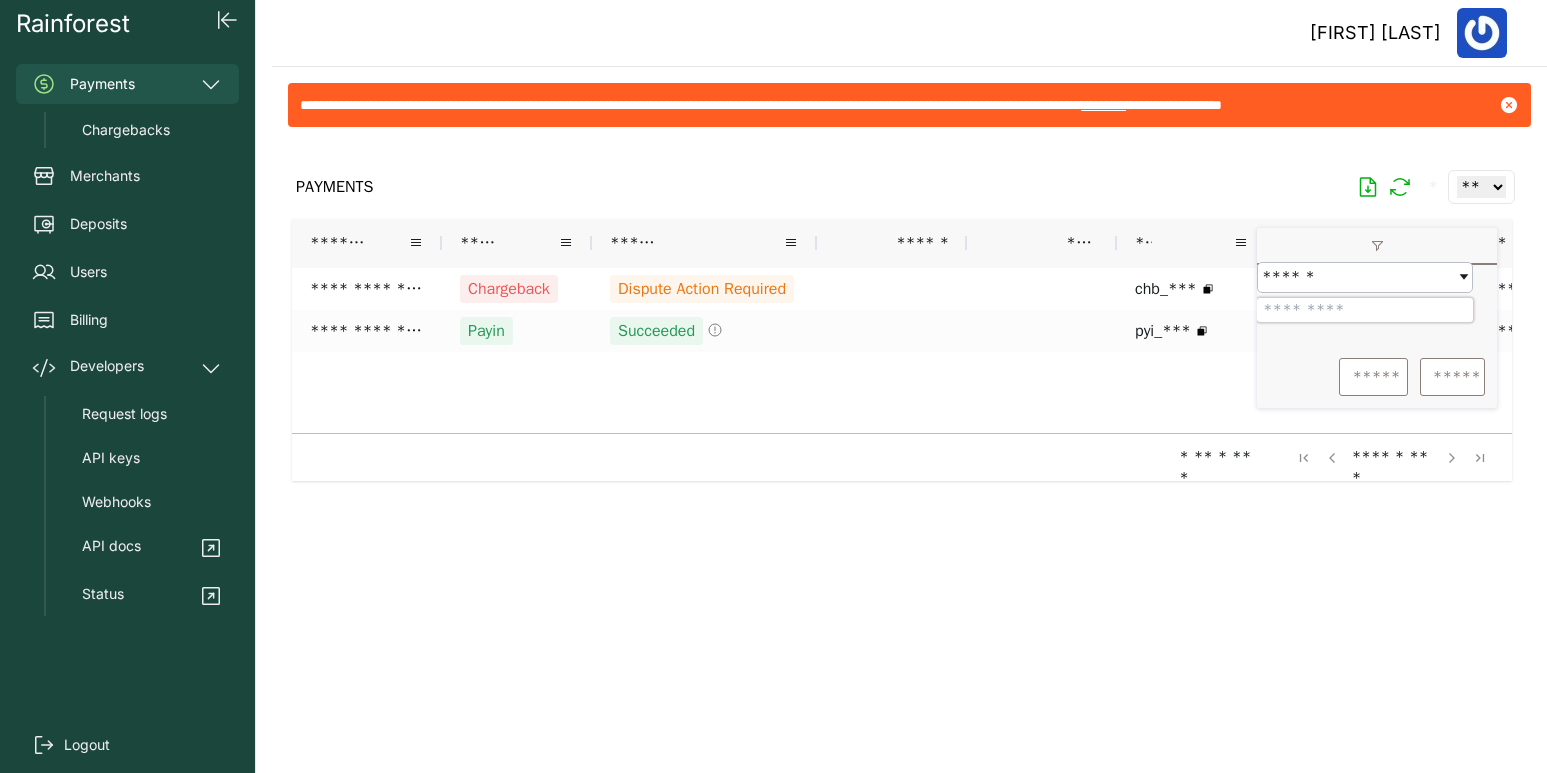 drag, startPoint x: 1342, startPoint y: 320, endPoint x: 1258, endPoint y: 328, distance: 84.38009 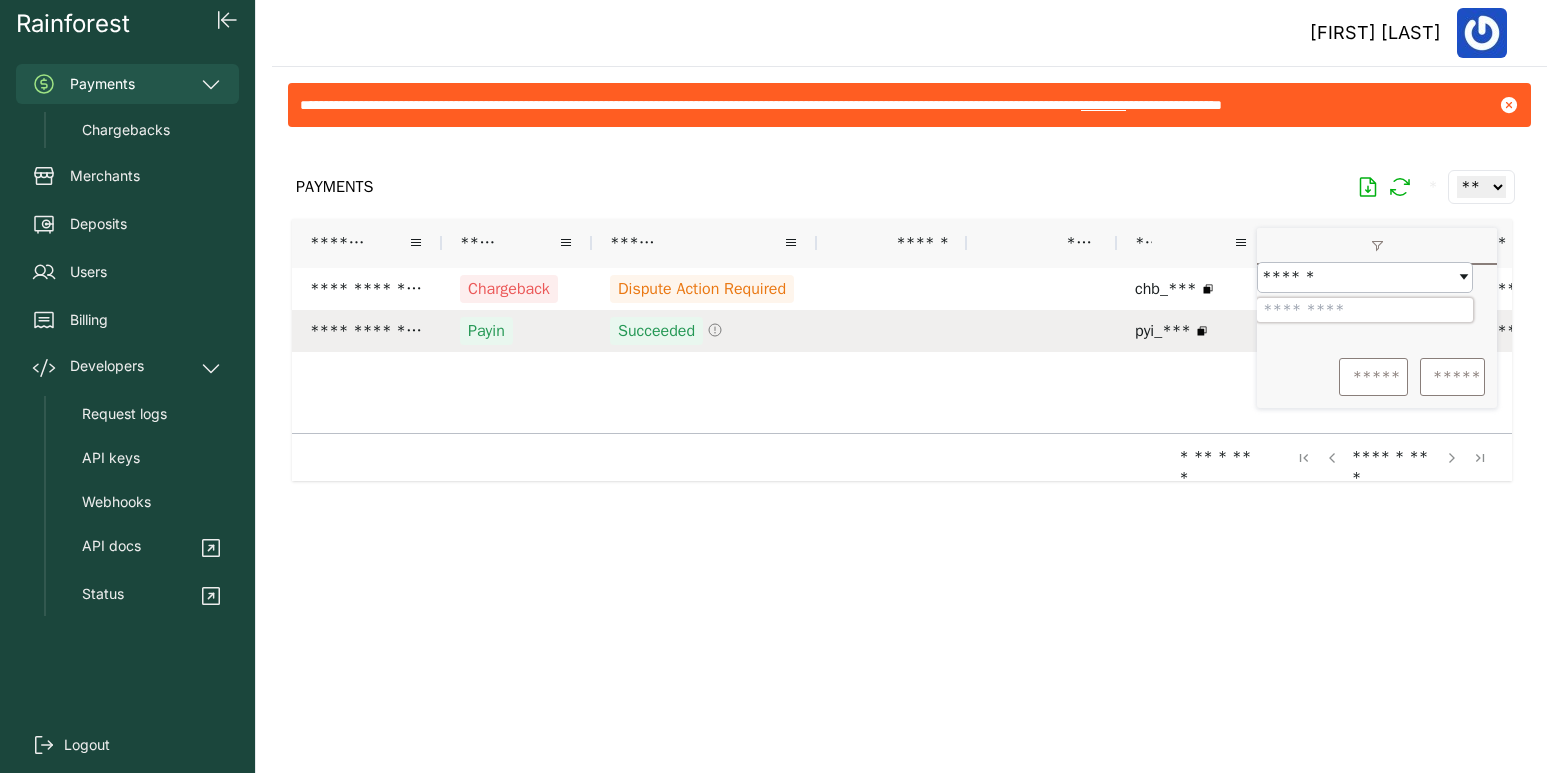 paste 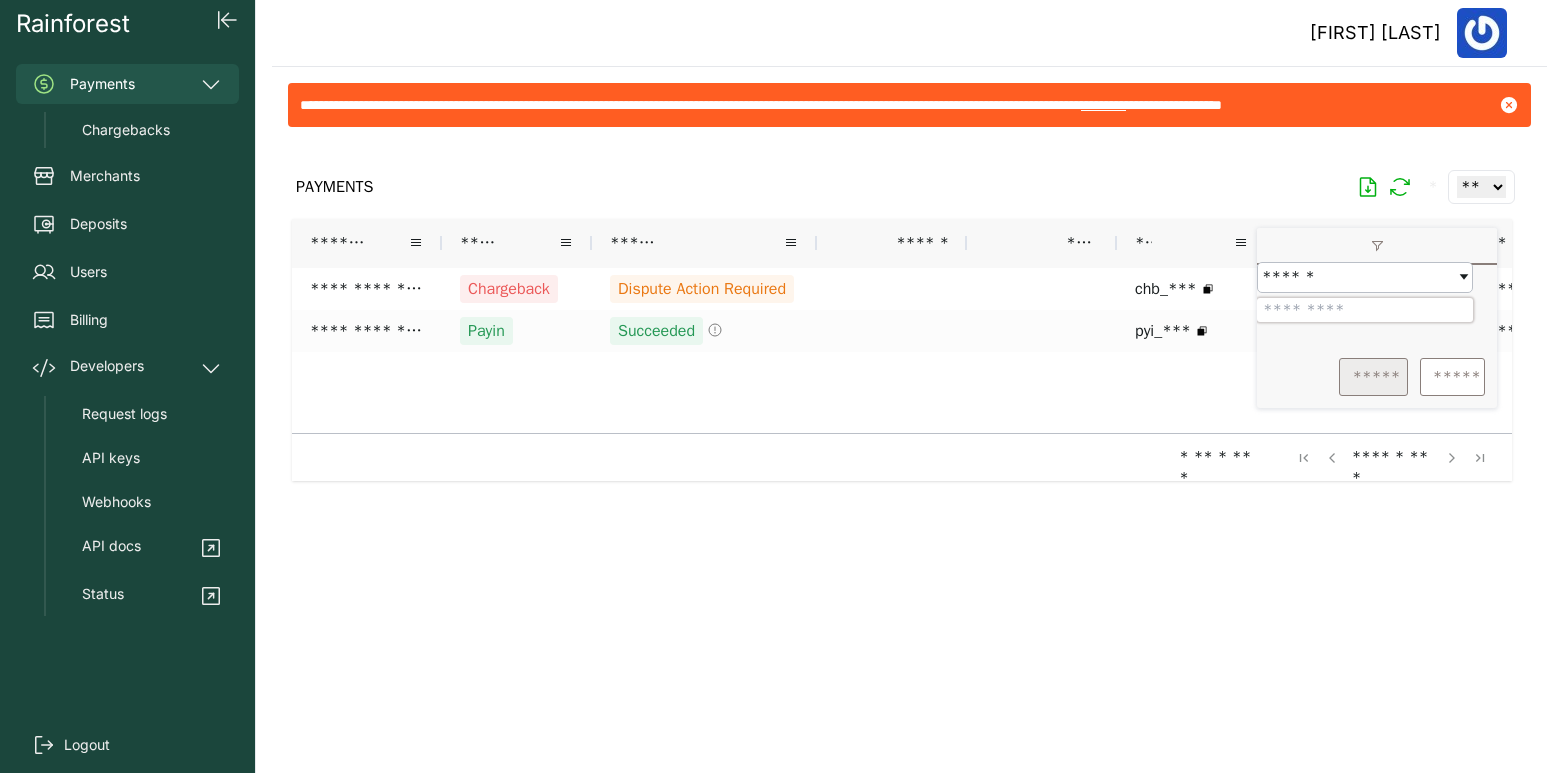 click on "*****" at bounding box center (1373, 377) 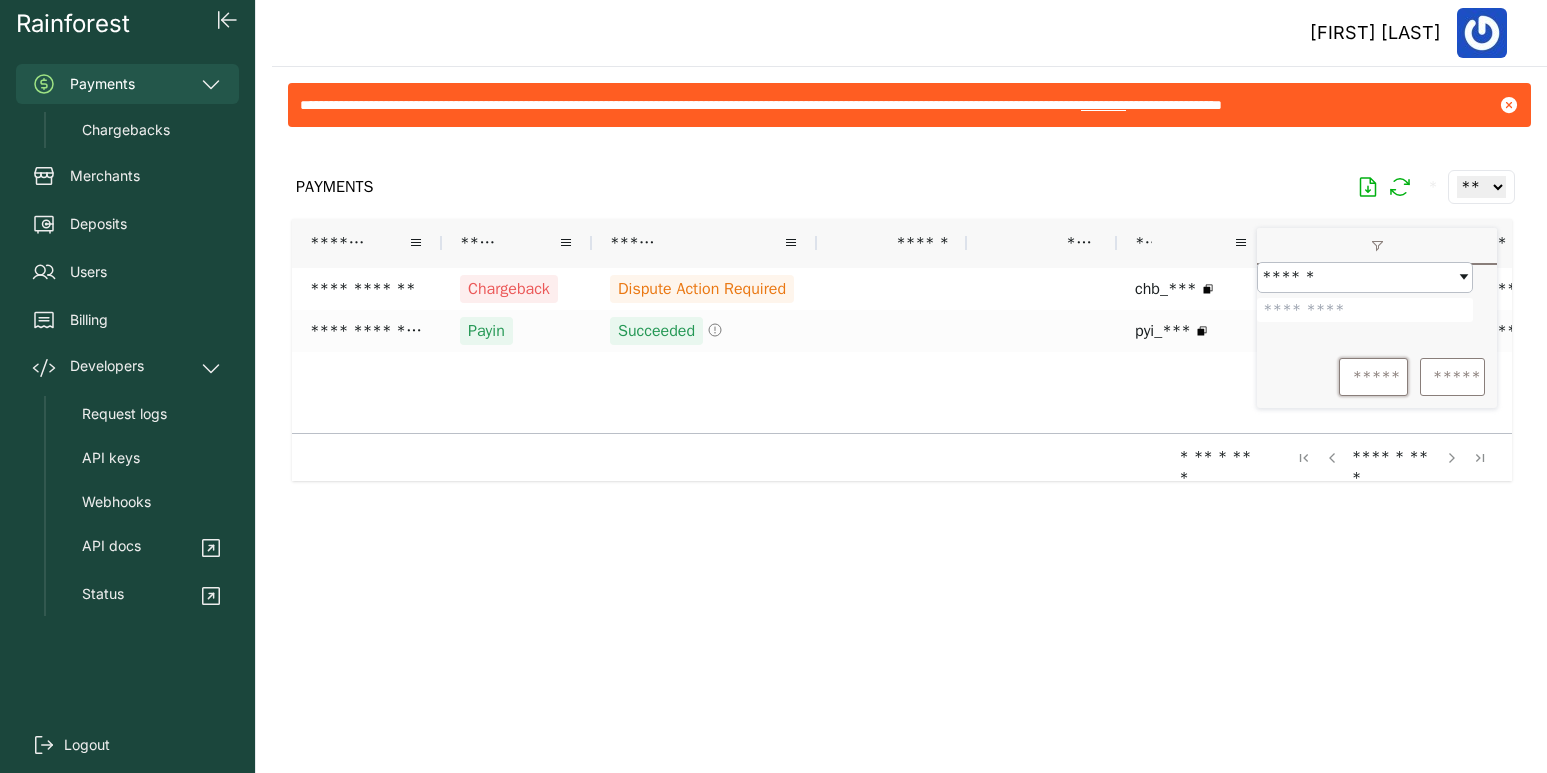drag, startPoint x: 1354, startPoint y: 323, endPoint x: 1263, endPoint y: 319, distance: 91.08787 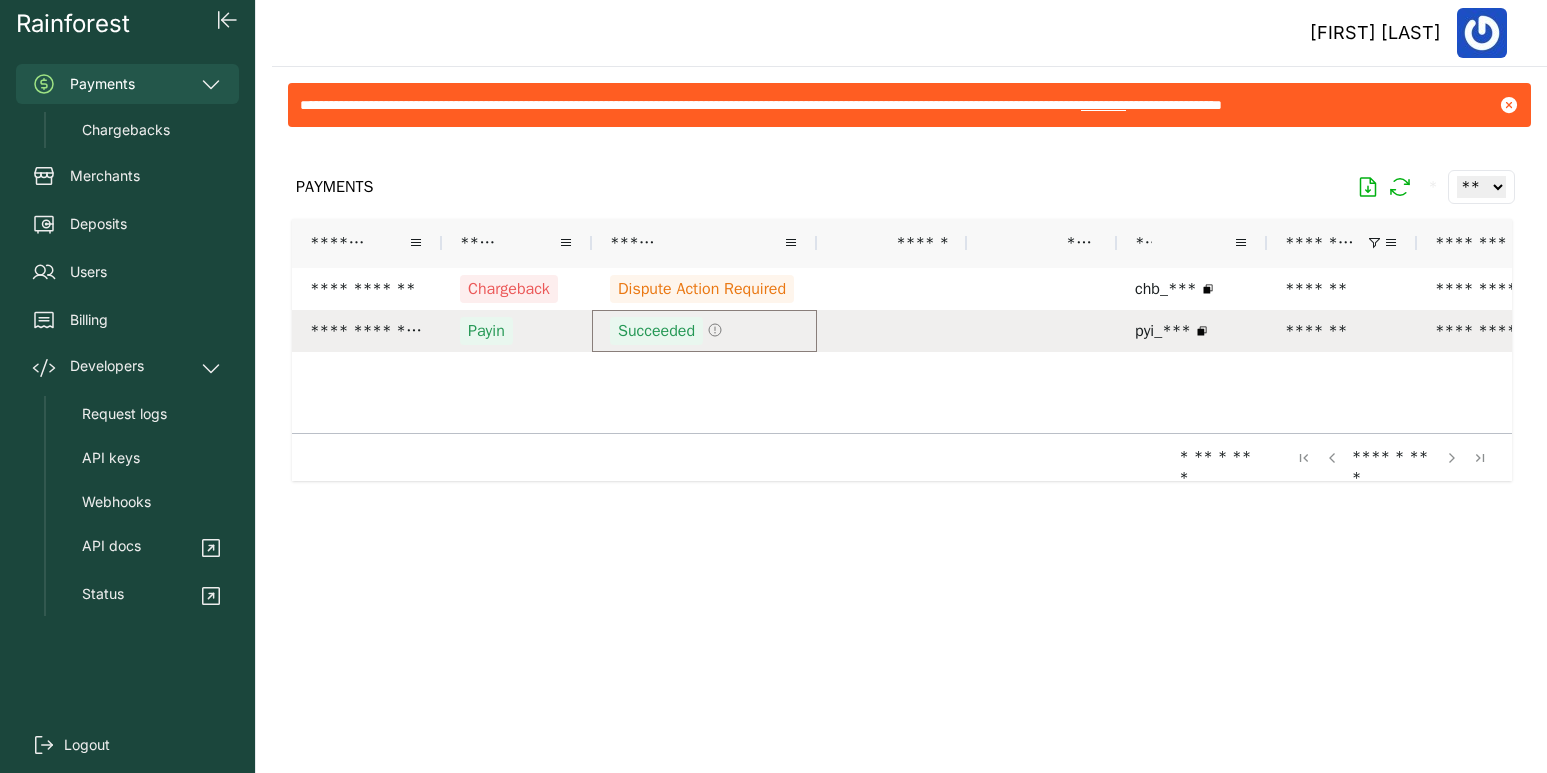 click on "Succeeded" at bounding box center (656, 331) 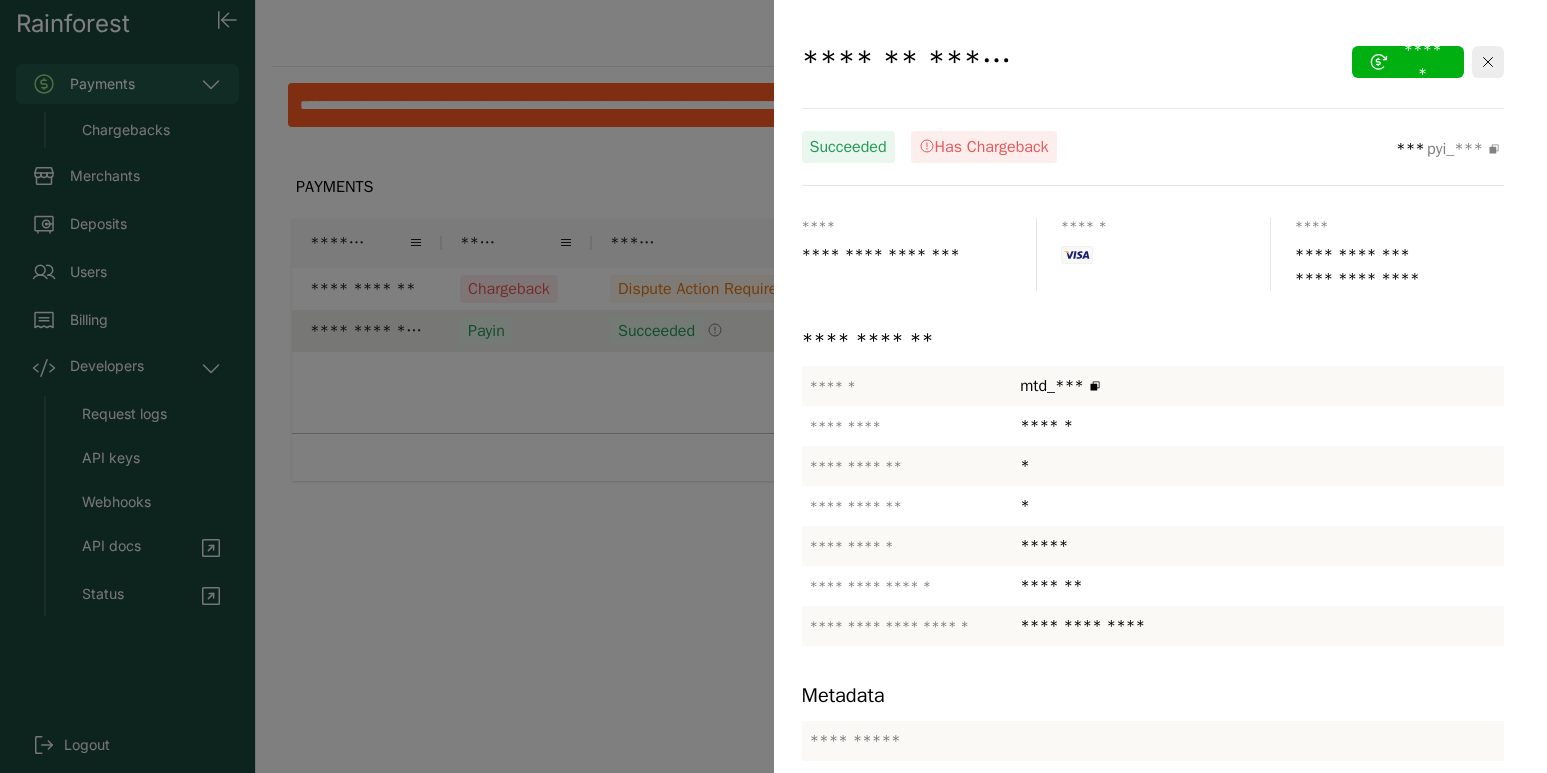 click at bounding box center [773, 386] 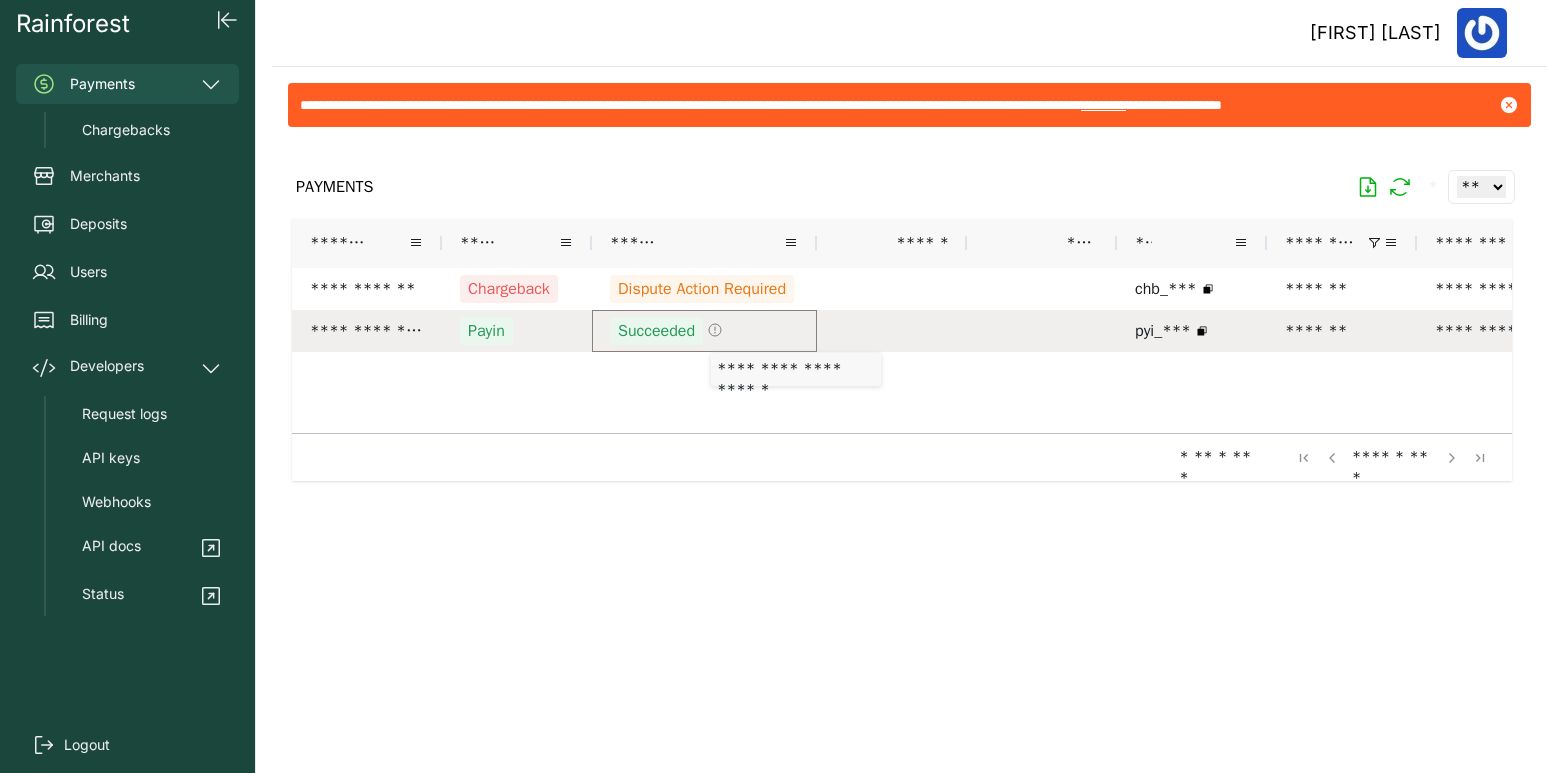 click on "Succeeded" at bounding box center (656, 331) 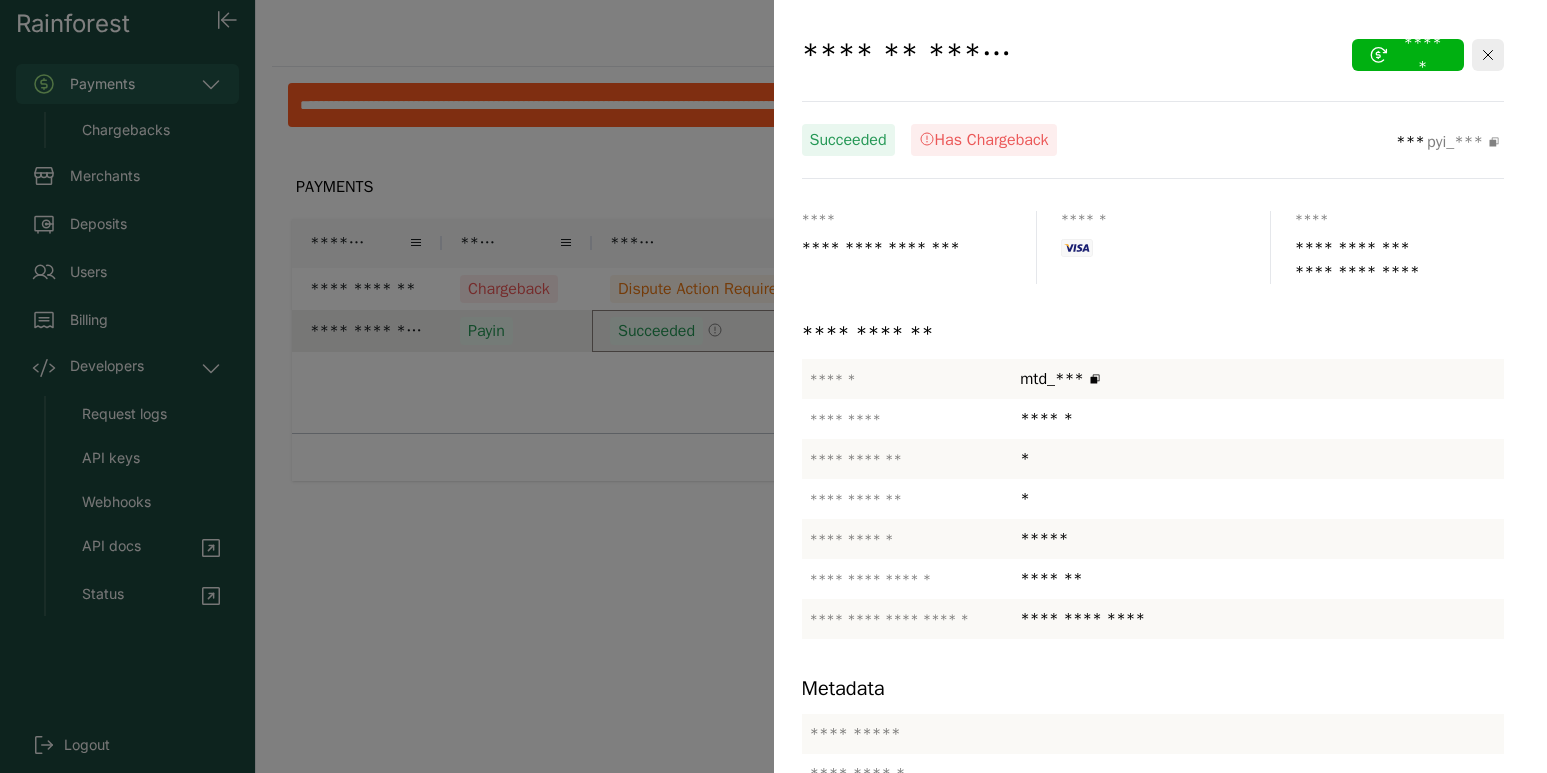scroll, scrollTop: 0, scrollLeft: 0, axis: both 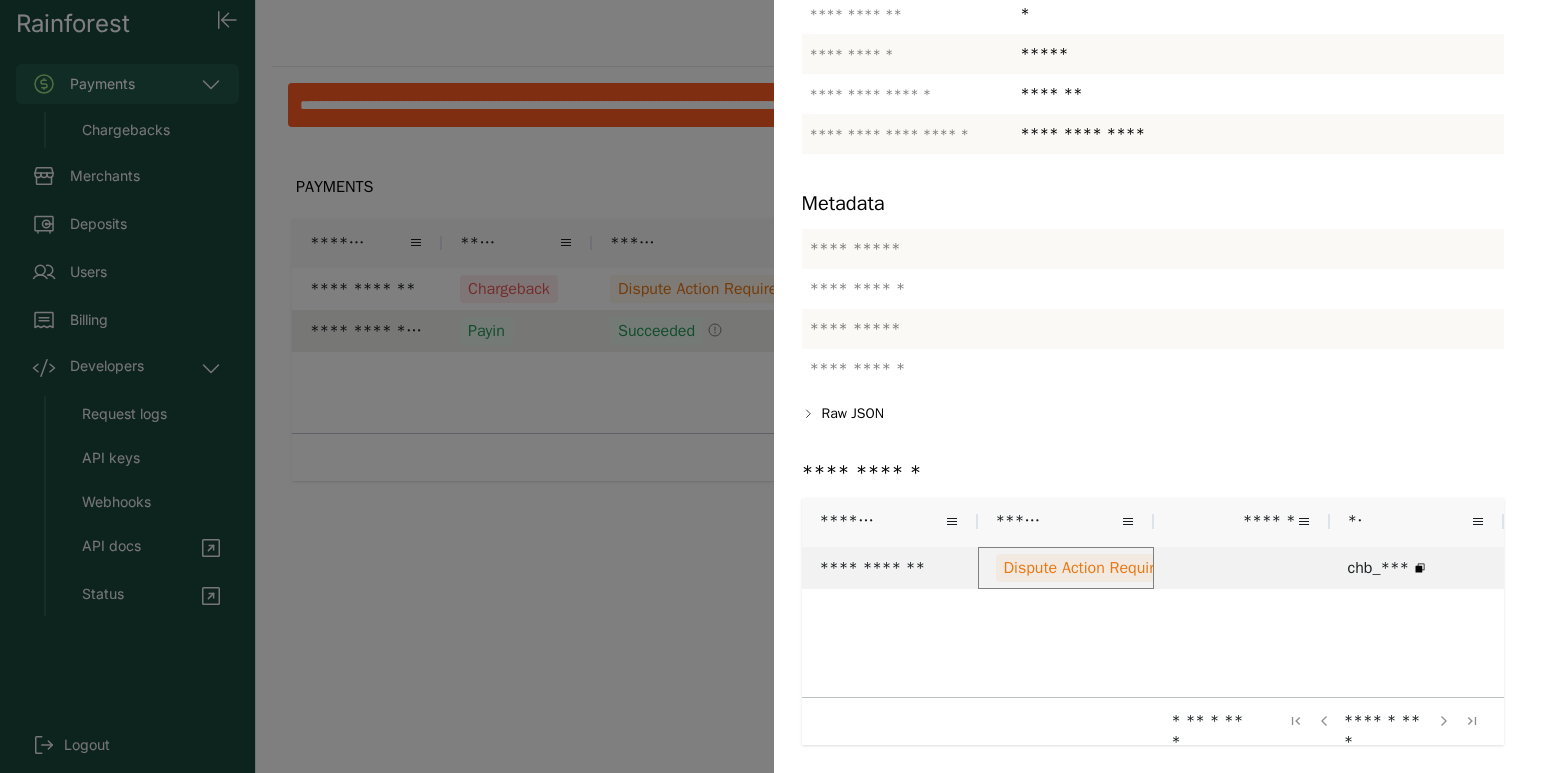 click on "Dispute Action Required" at bounding box center (1088, 568) 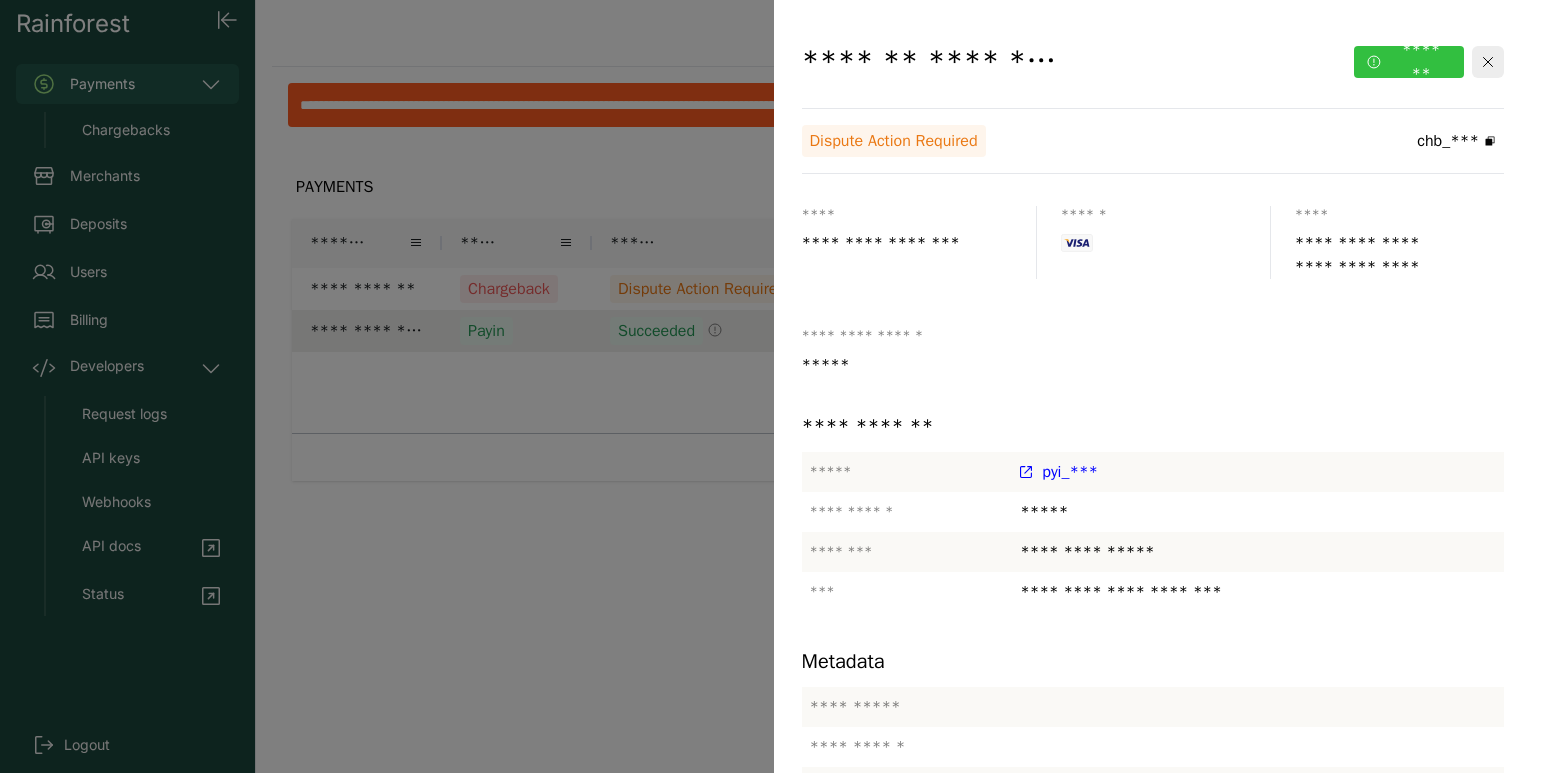 click on "*******" 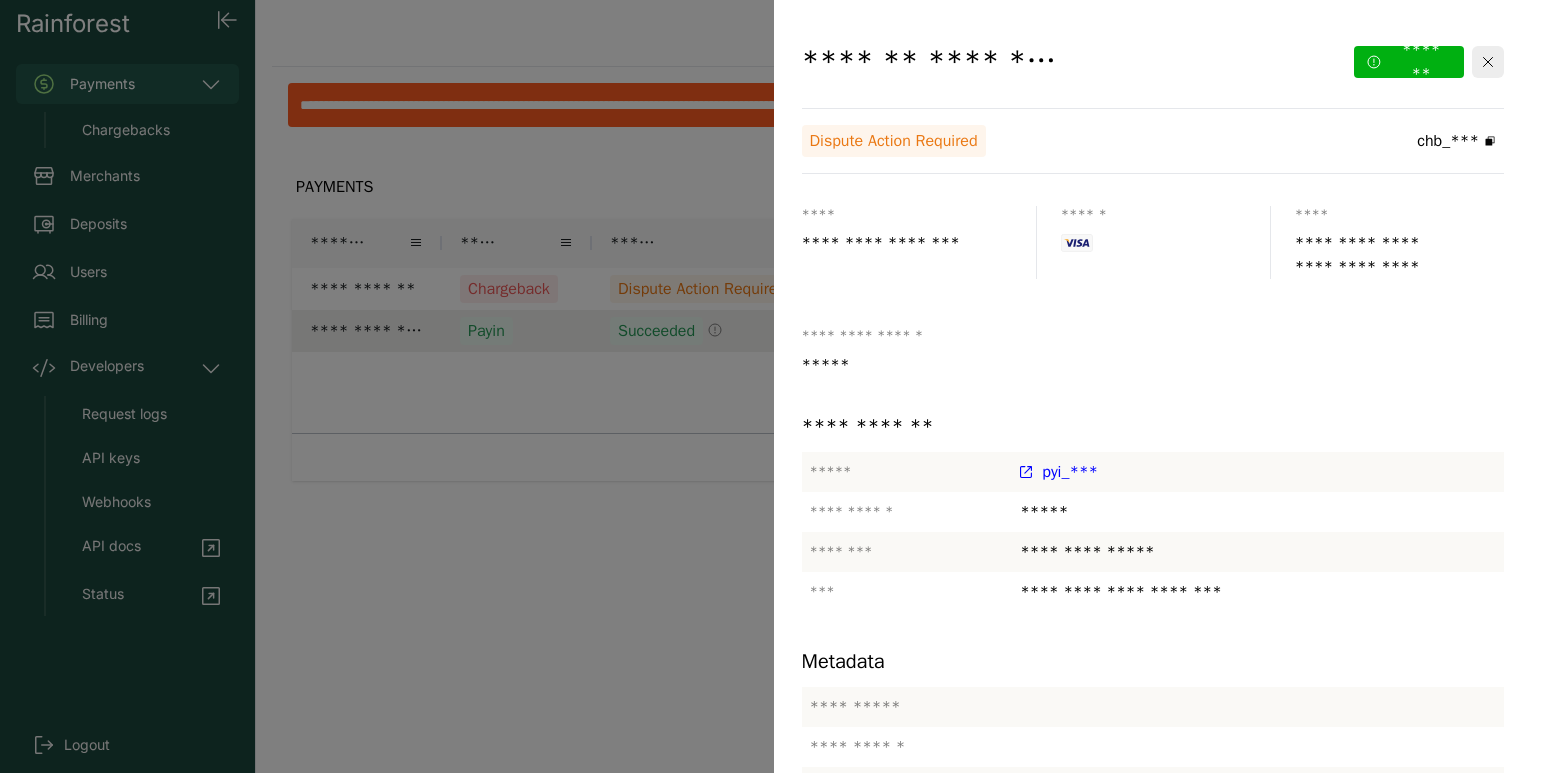click on "*******" at bounding box center [1287, 1292] 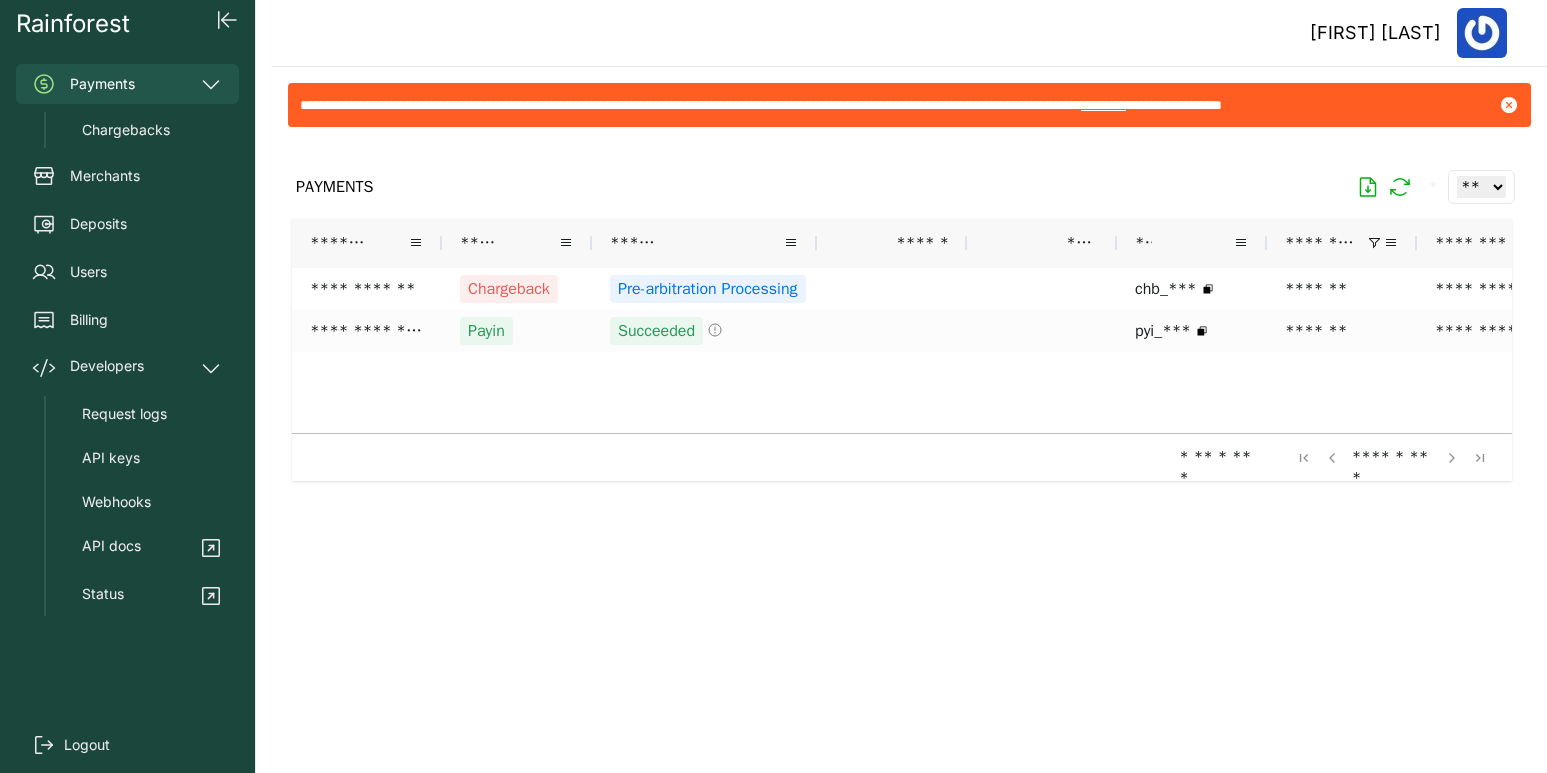 click on "Rainforest Payments Chargebacks Merchants Deposits Users Billing Developers Request logs API keys Webhooks API docs Status Logout" at bounding box center (128, 386) 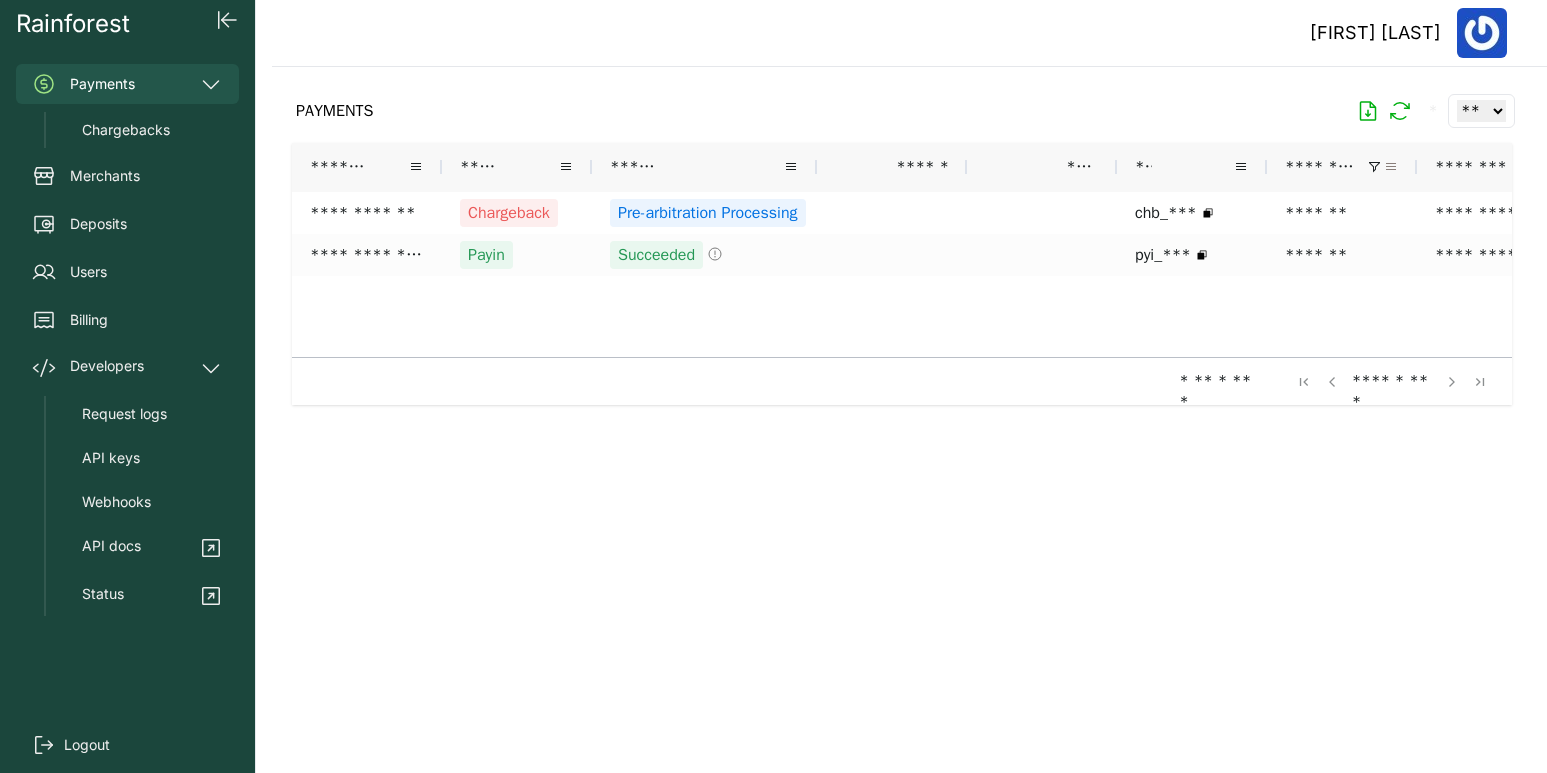 click at bounding box center [1391, 167] 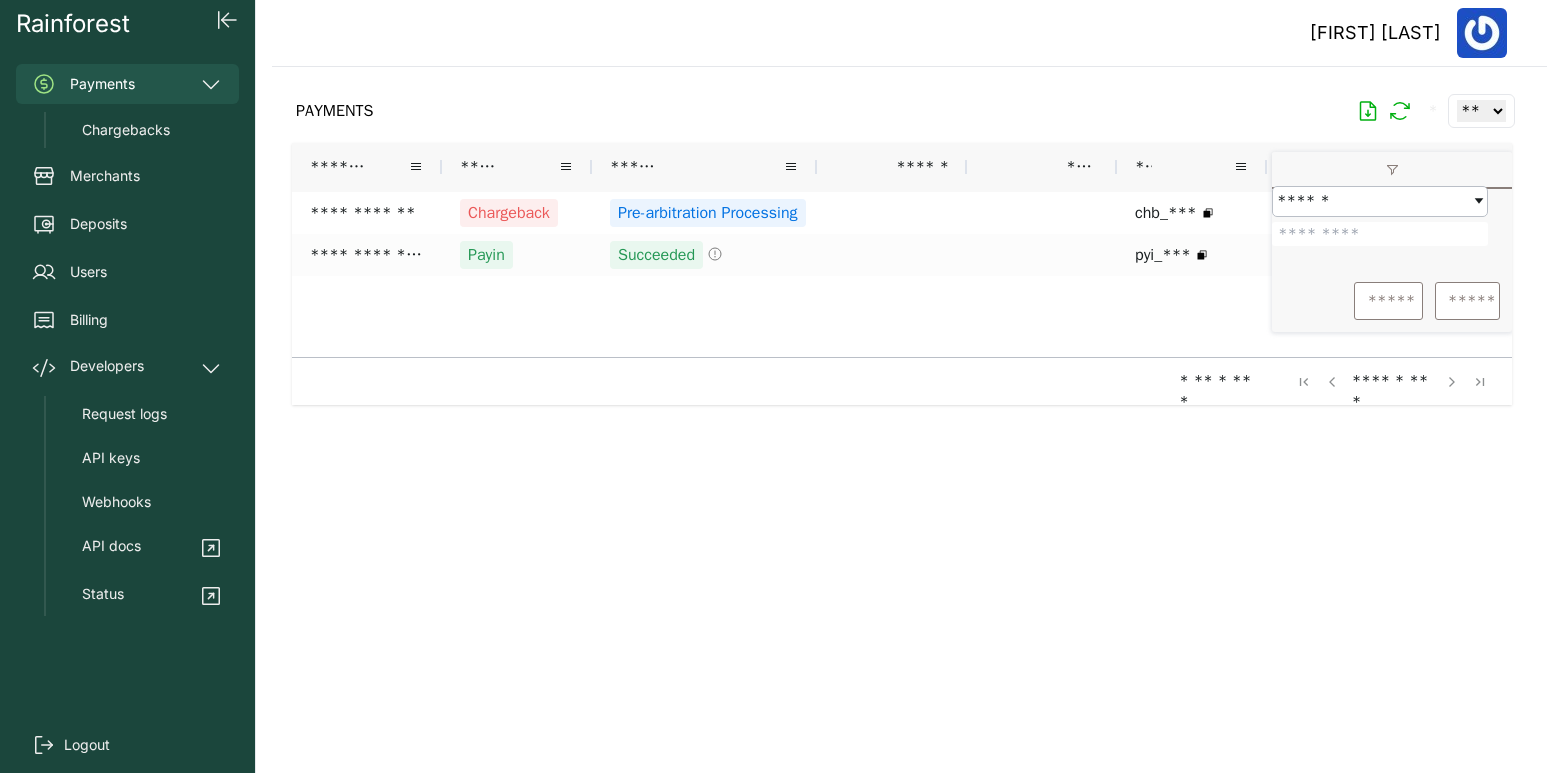 drag, startPoint x: 1352, startPoint y: 253, endPoint x: 1276, endPoint y: 252, distance: 76.00658 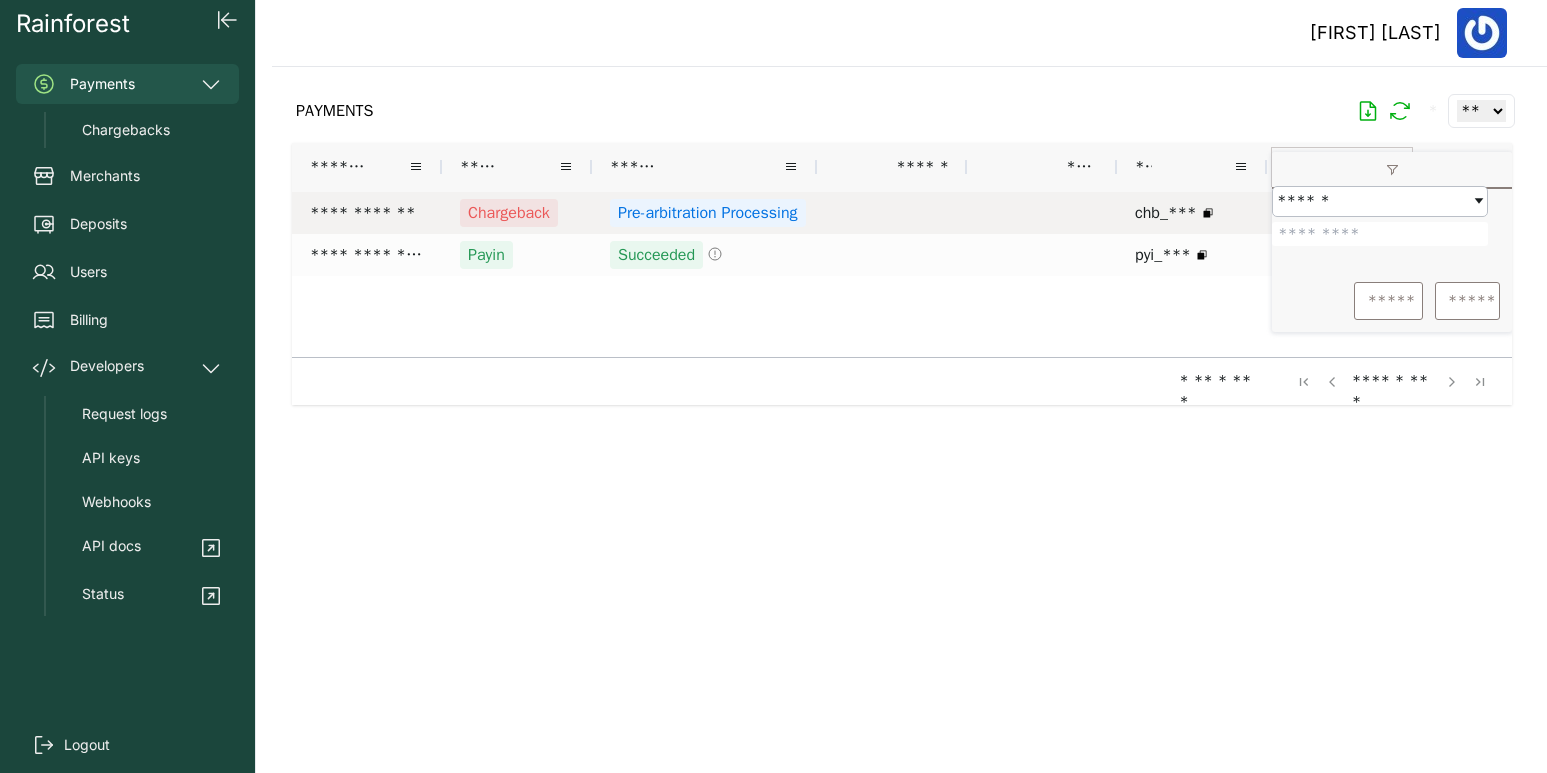 type on "*******" 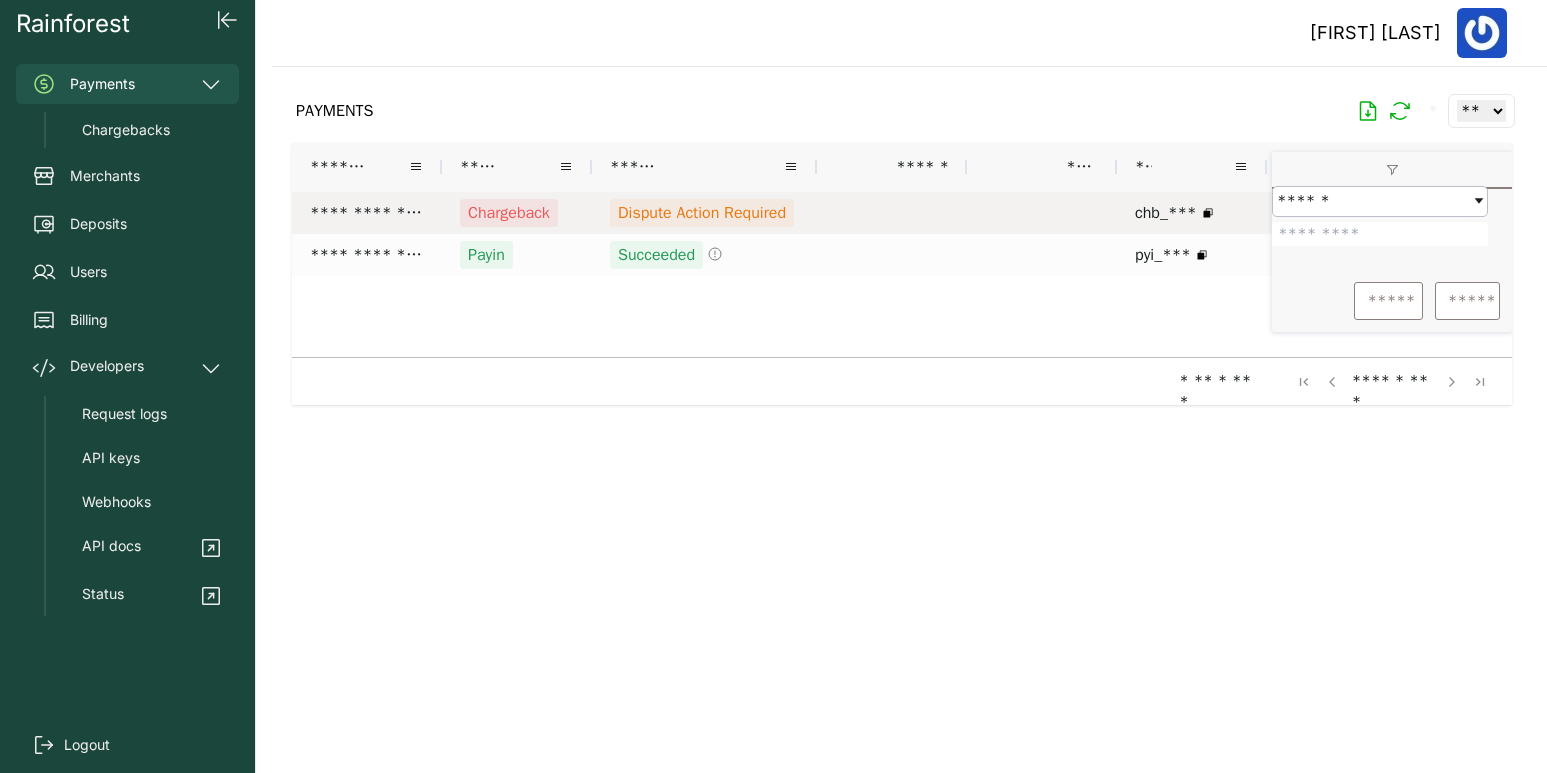 click on "Chargeback" at bounding box center [509, 213] 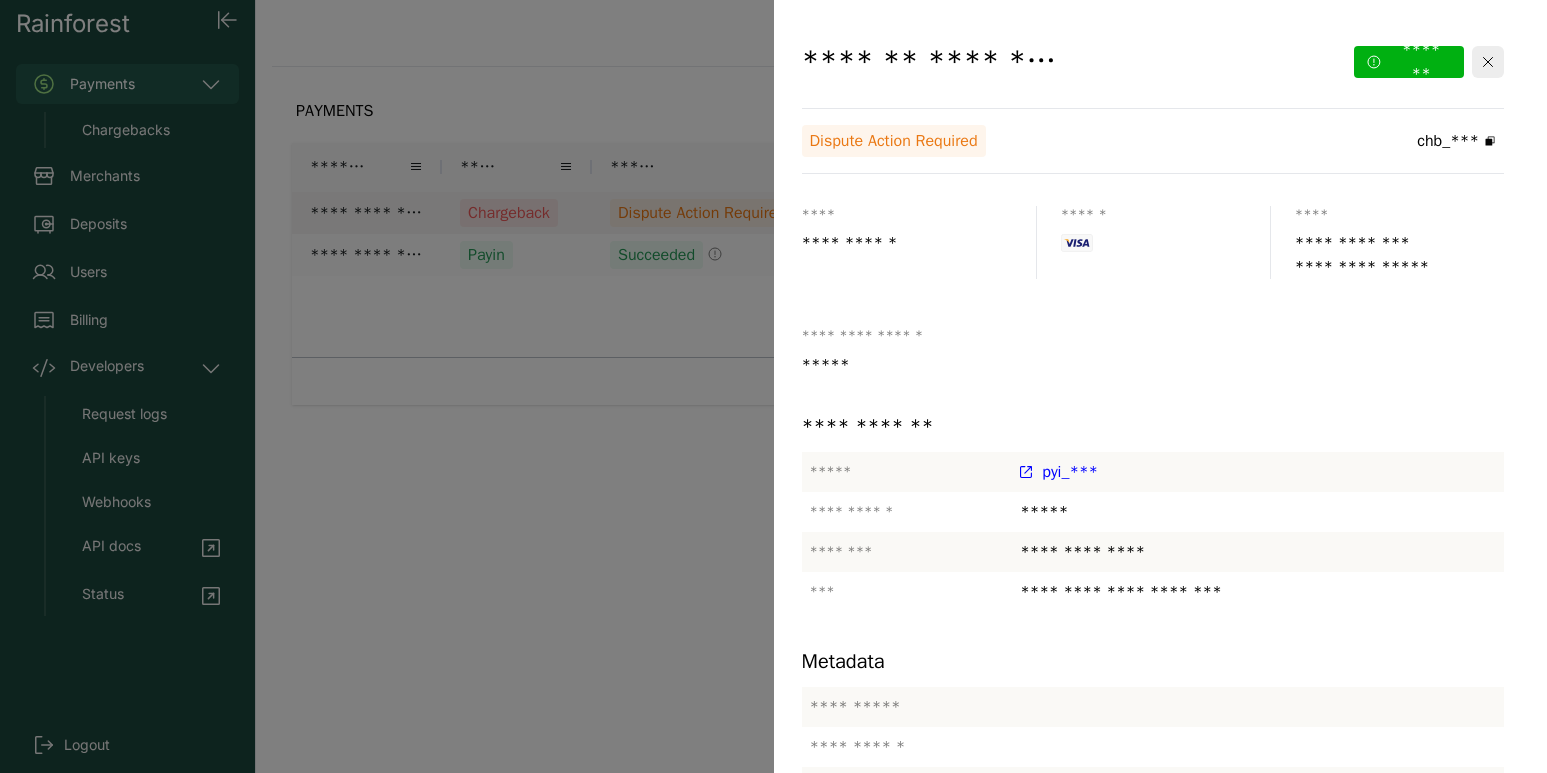 click at bounding box center (773, 386) 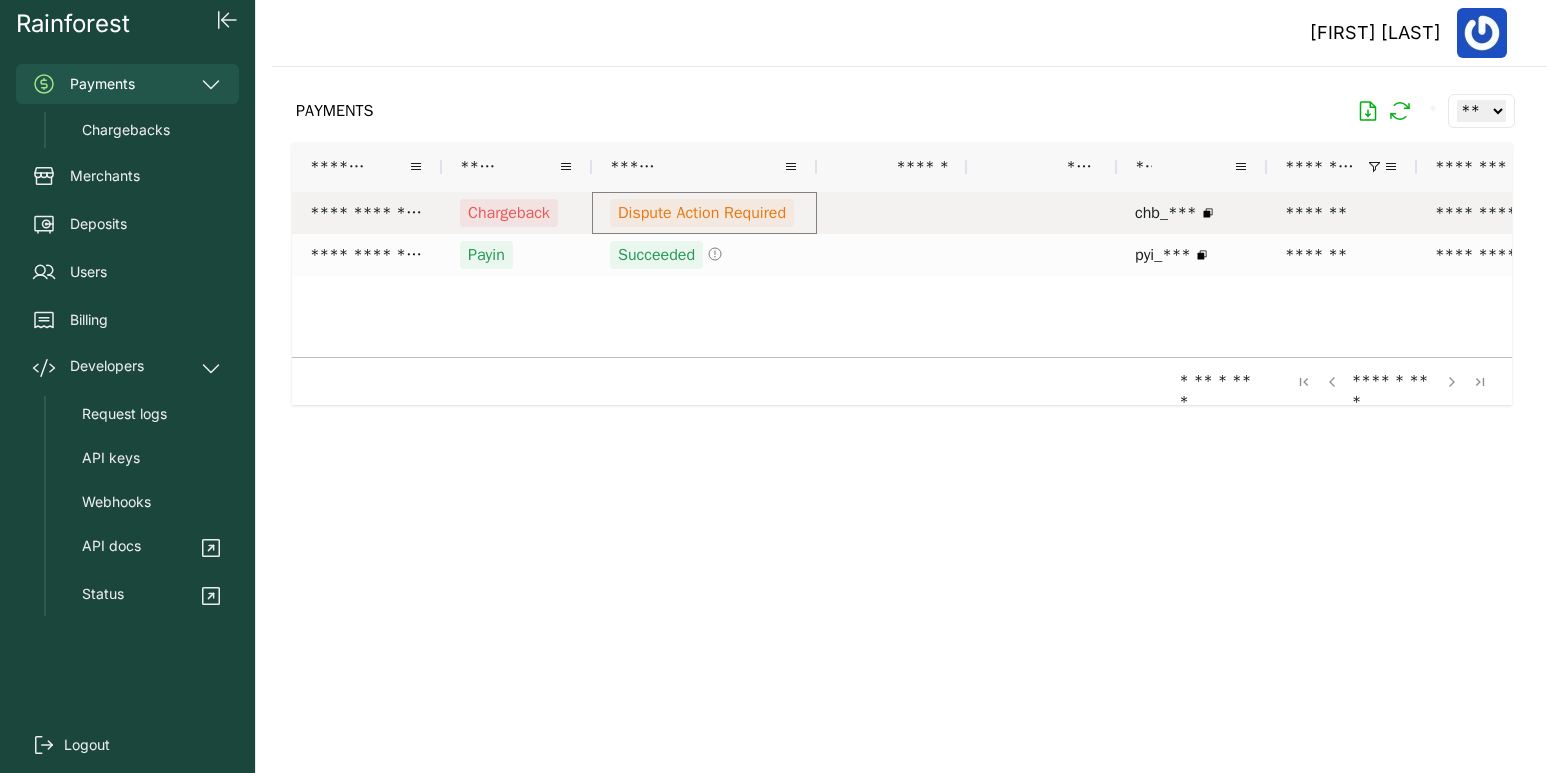 click on "Dispute Action Required" at bounding box center (702, 213) 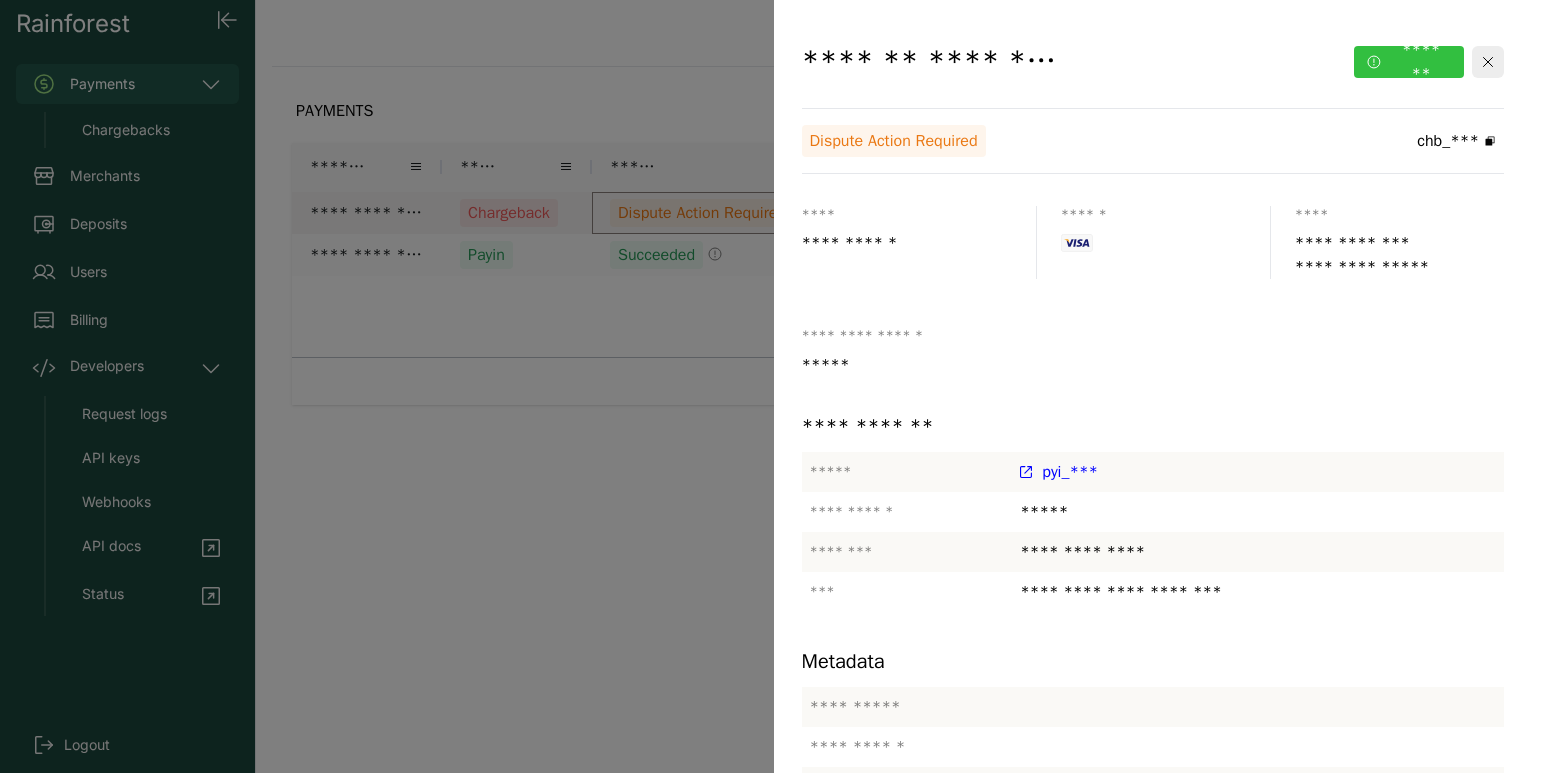 click on "*******" 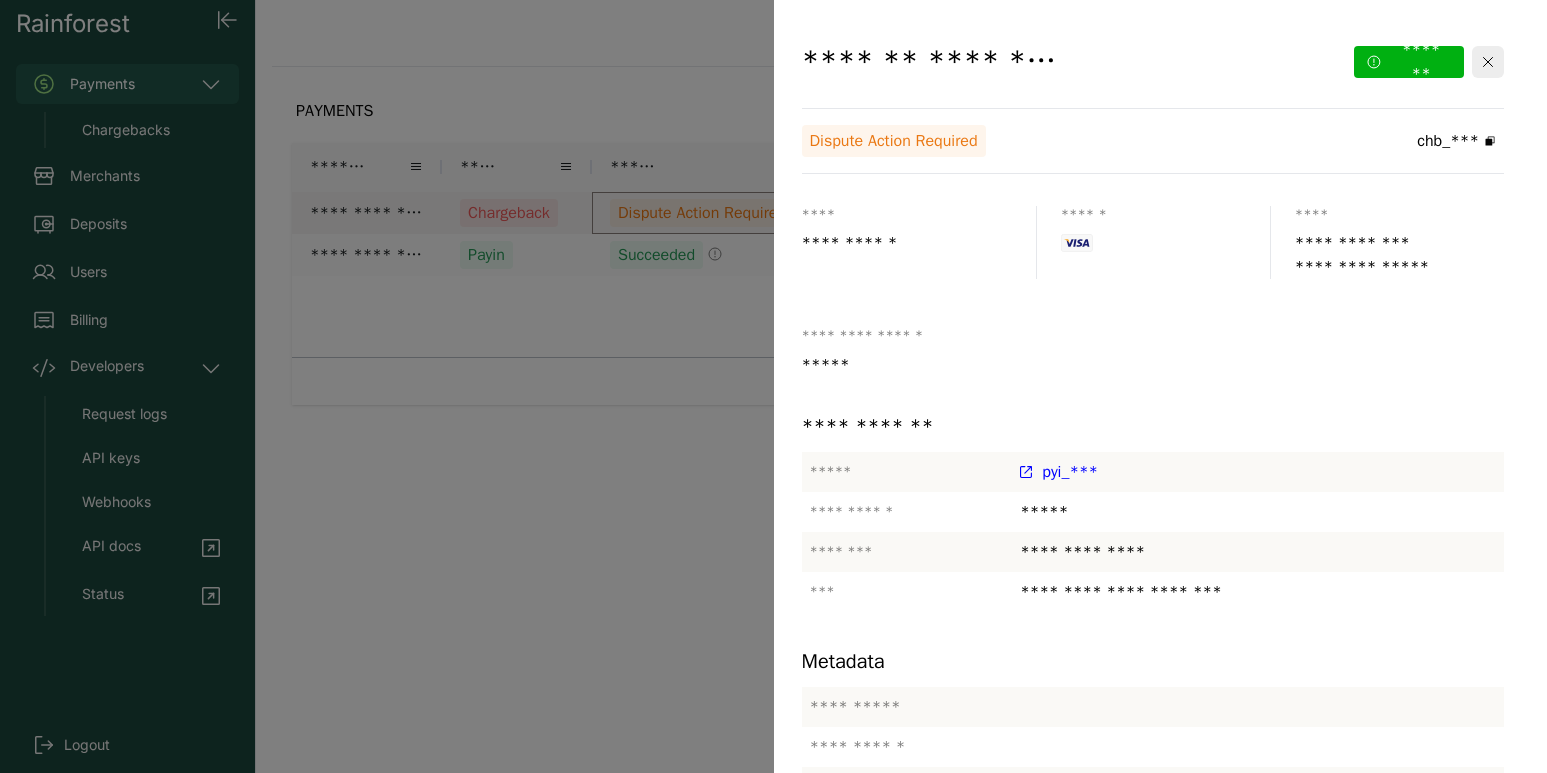 click on "*******" at bounding box center [1287, 1292] 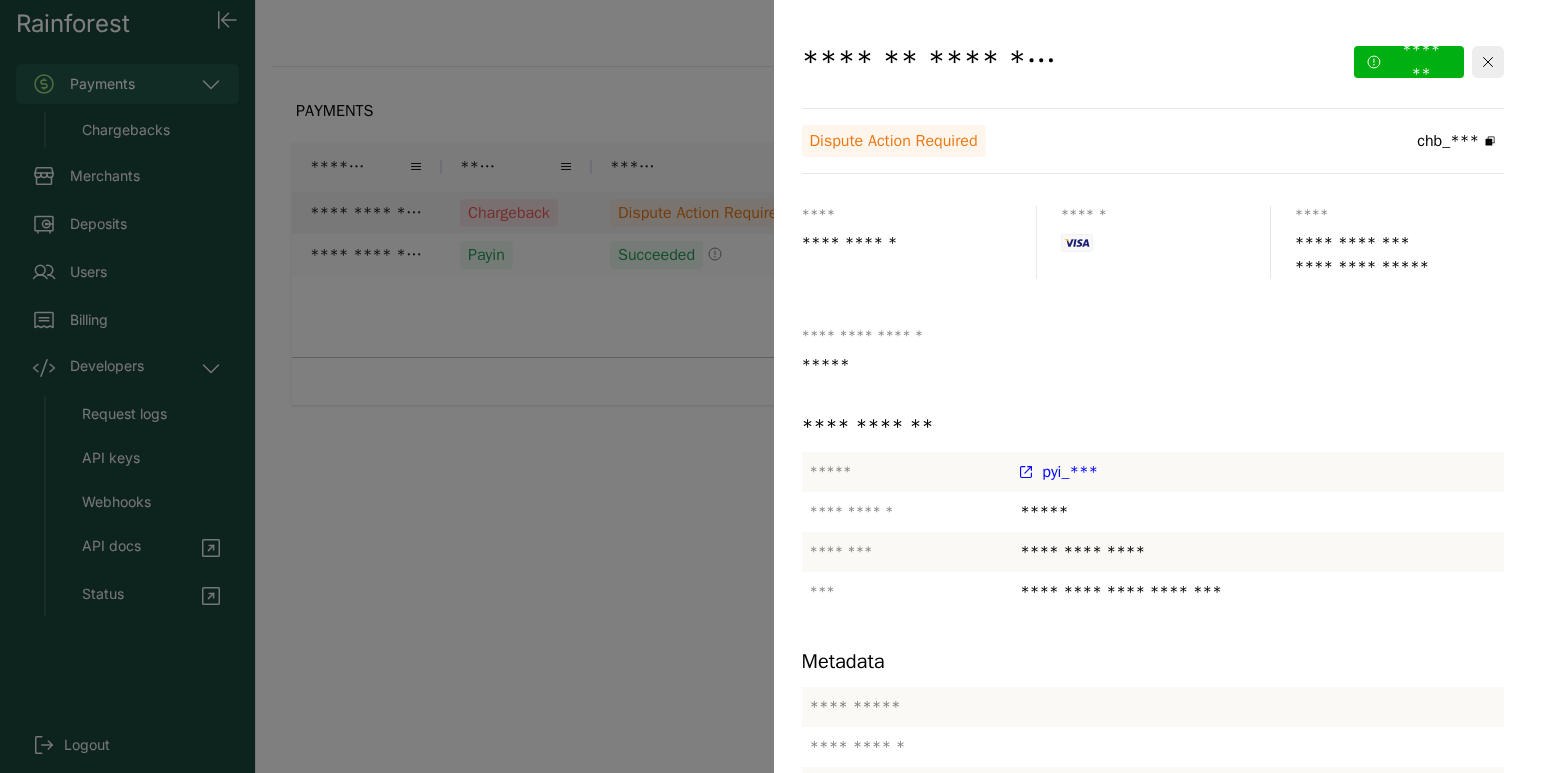 click 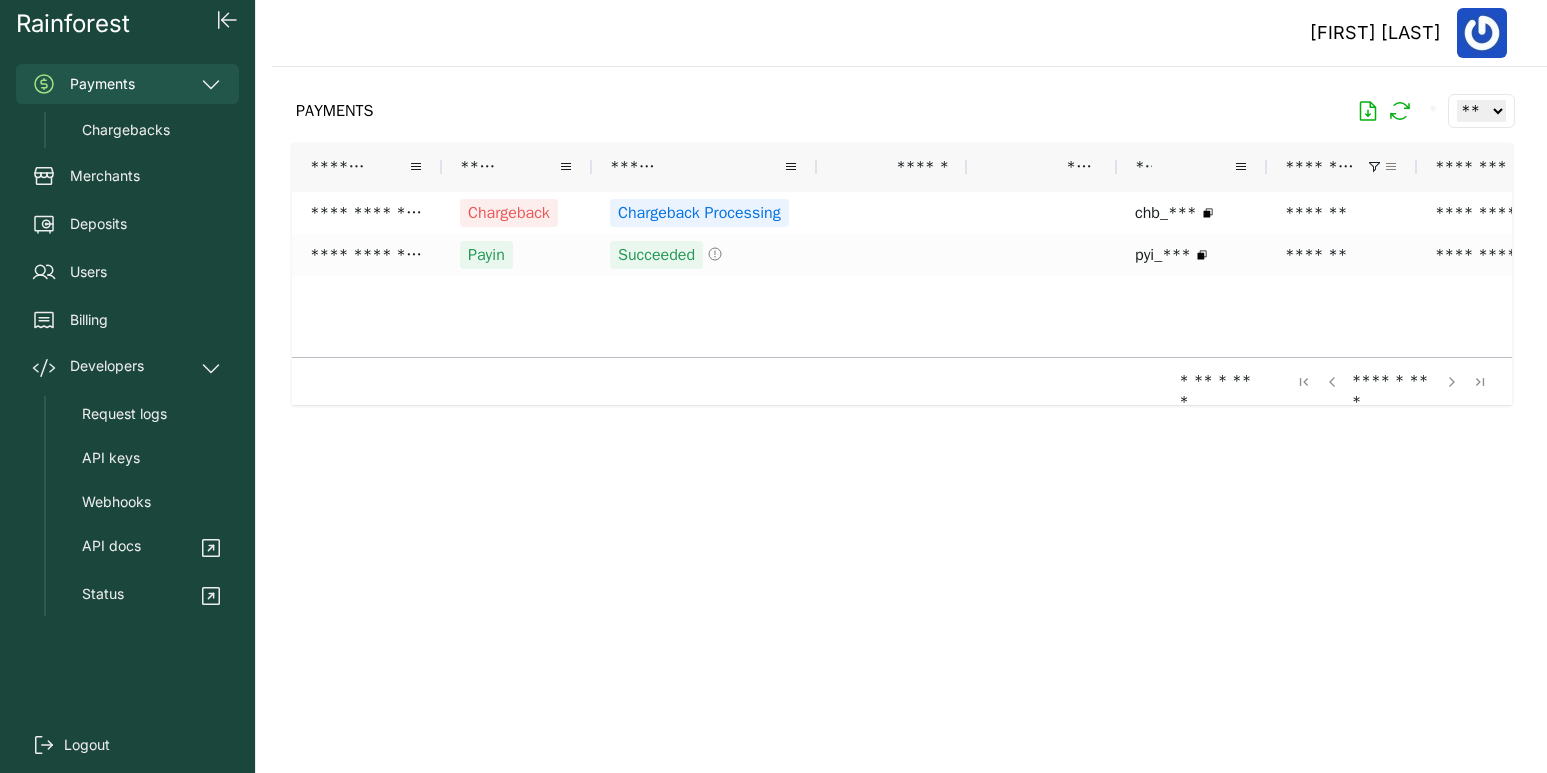 click at bounding box center (1391, 167) 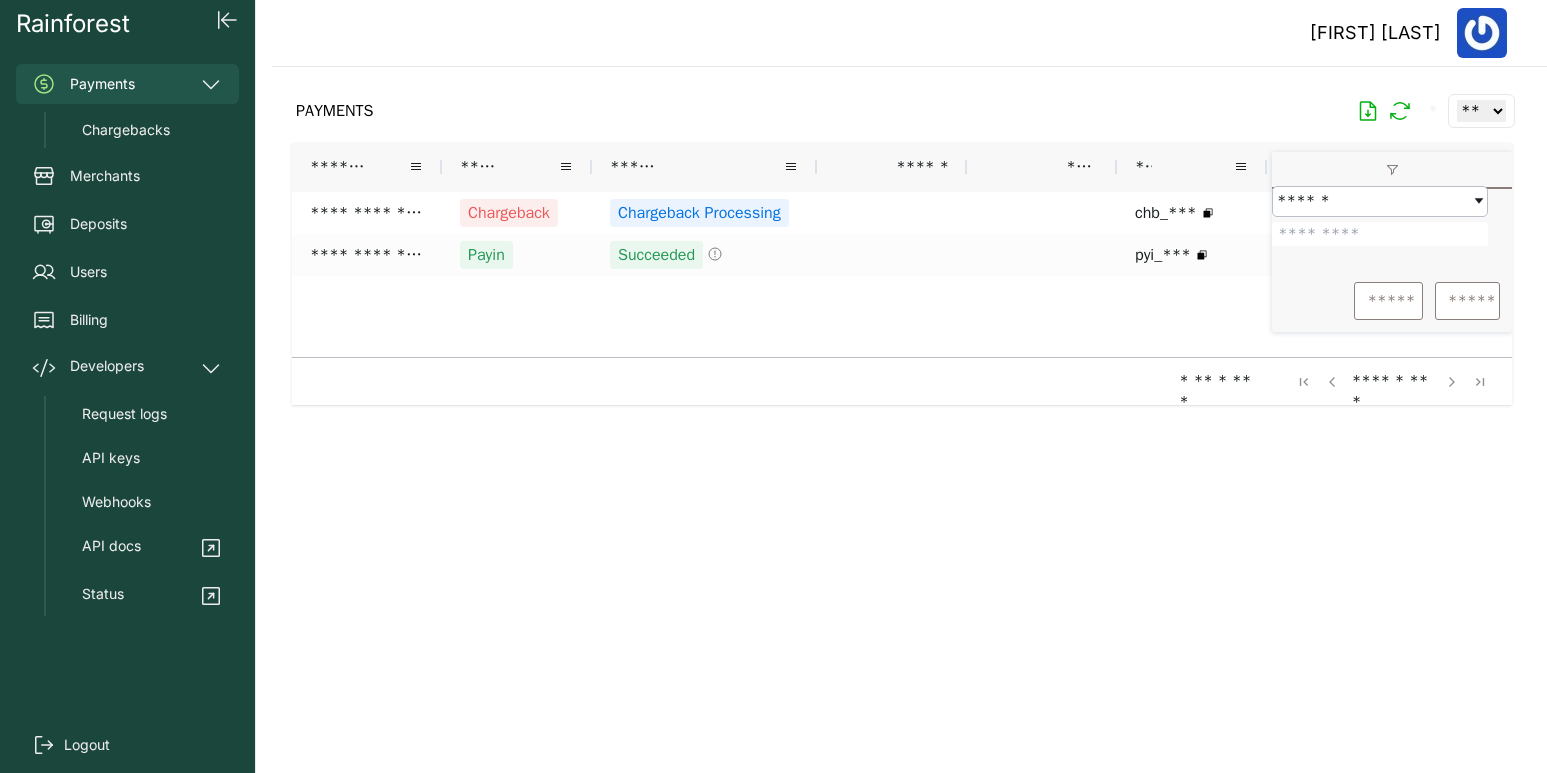 drag, startPoint x: 1389, startPoint y: 244, endPoint x: 1293, endPoint y: 246, distance: 96.02083 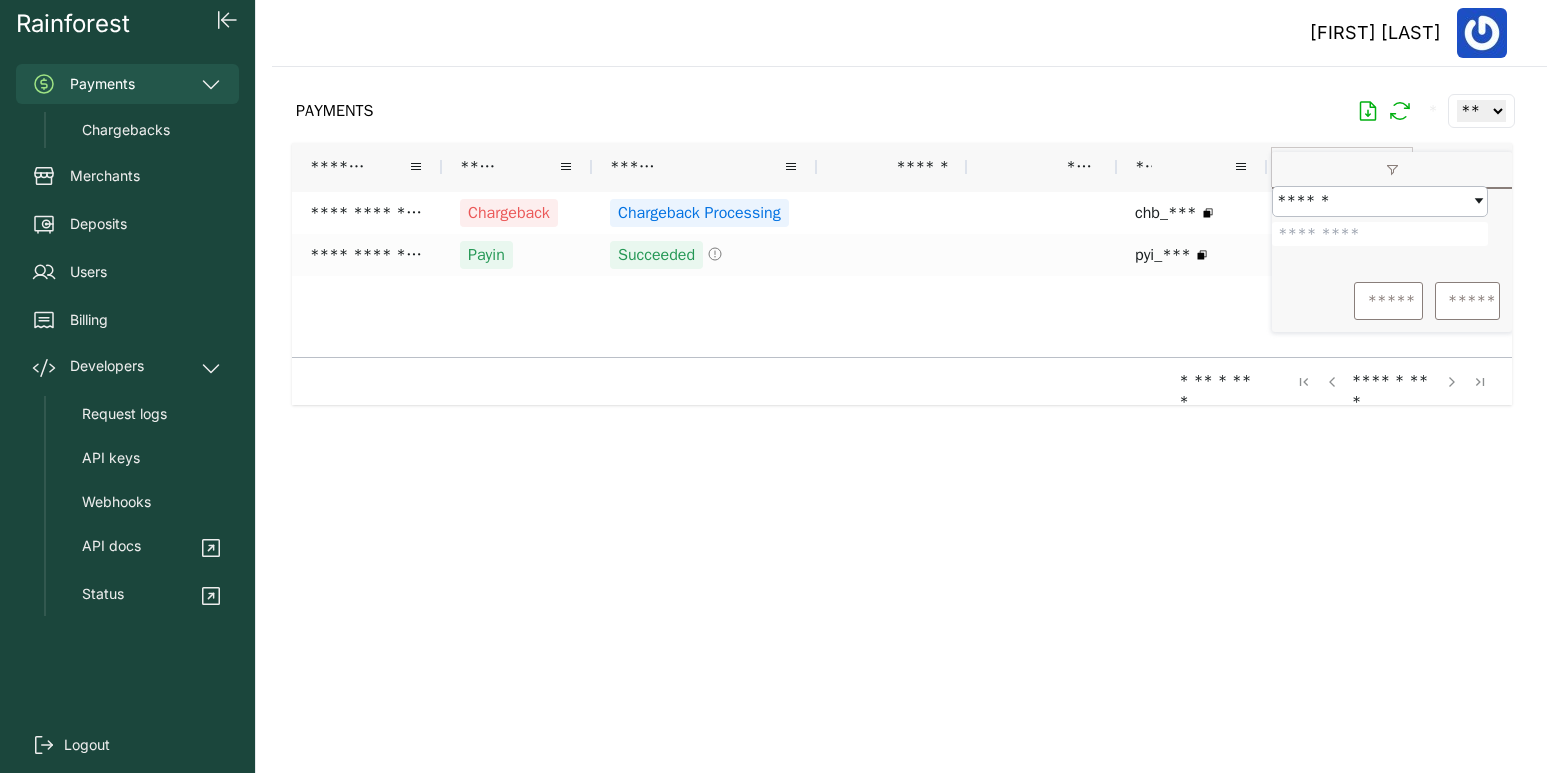 type on "*******" 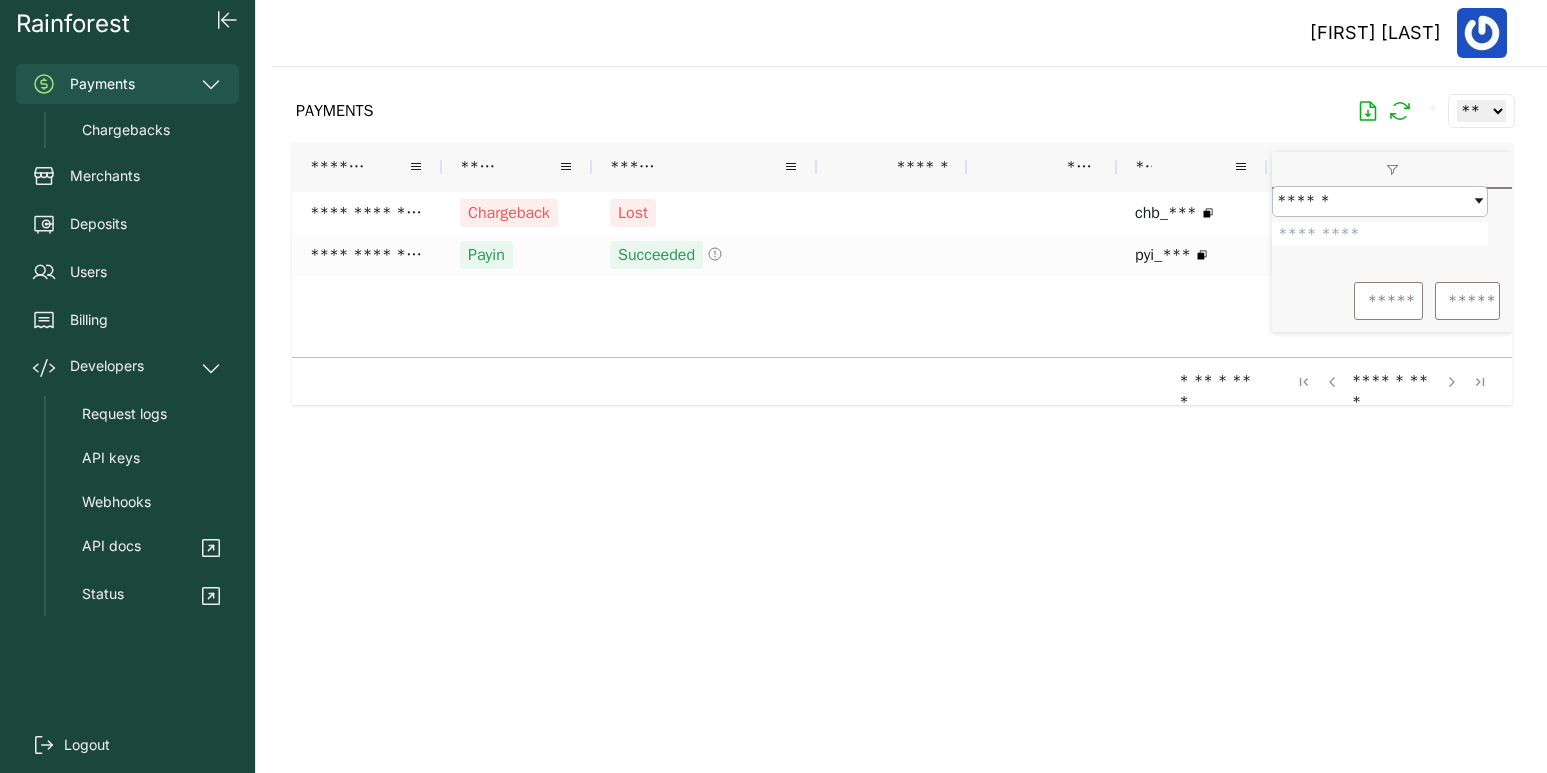 click on "Rainforest Payments Chargebacks Merchants Deposits Users Billing Developers Request logs API keys Webhooks API docs Status Logout" at bounding box center (128, 386) 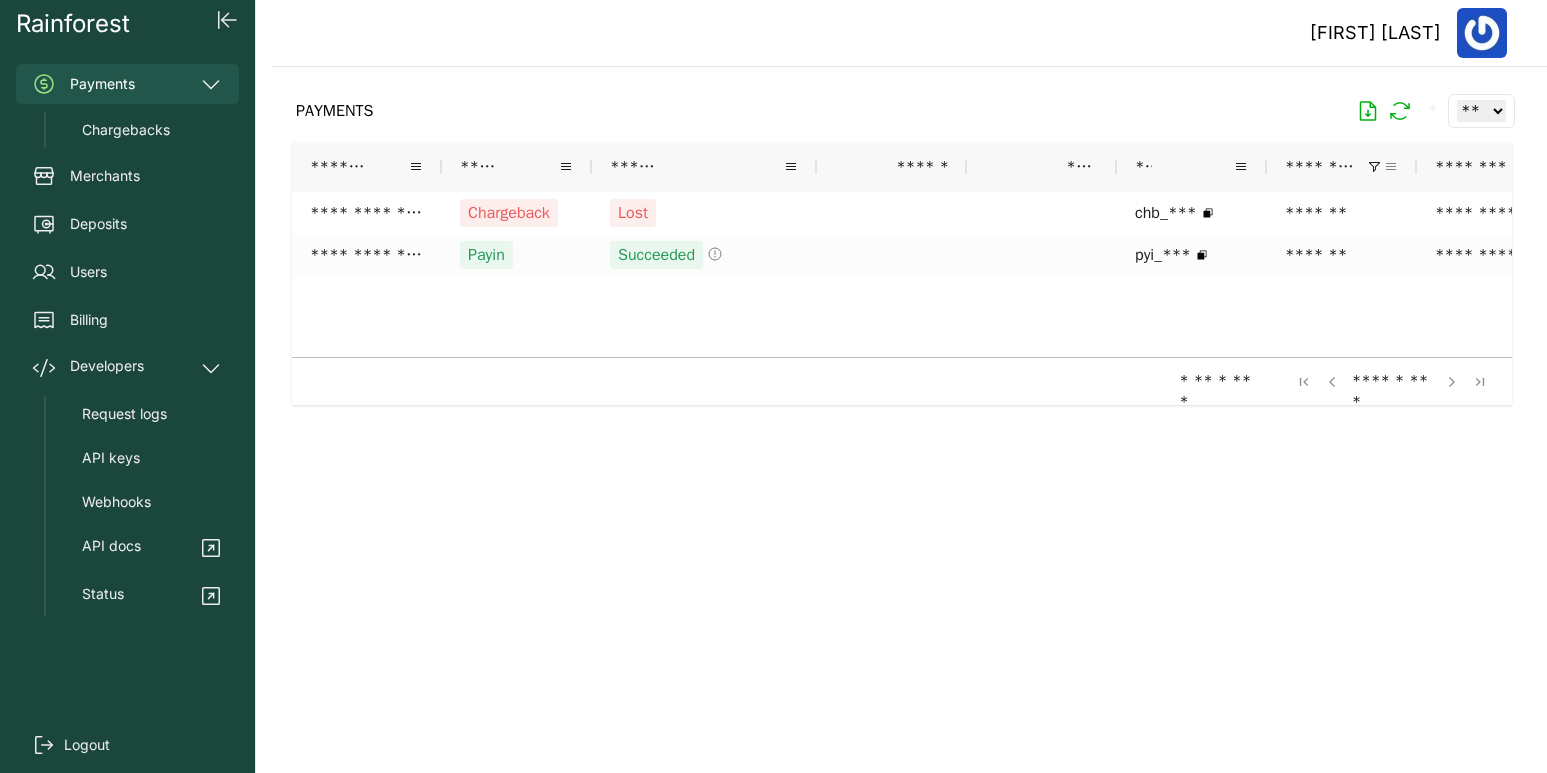click at bounding box center (1391, 167) 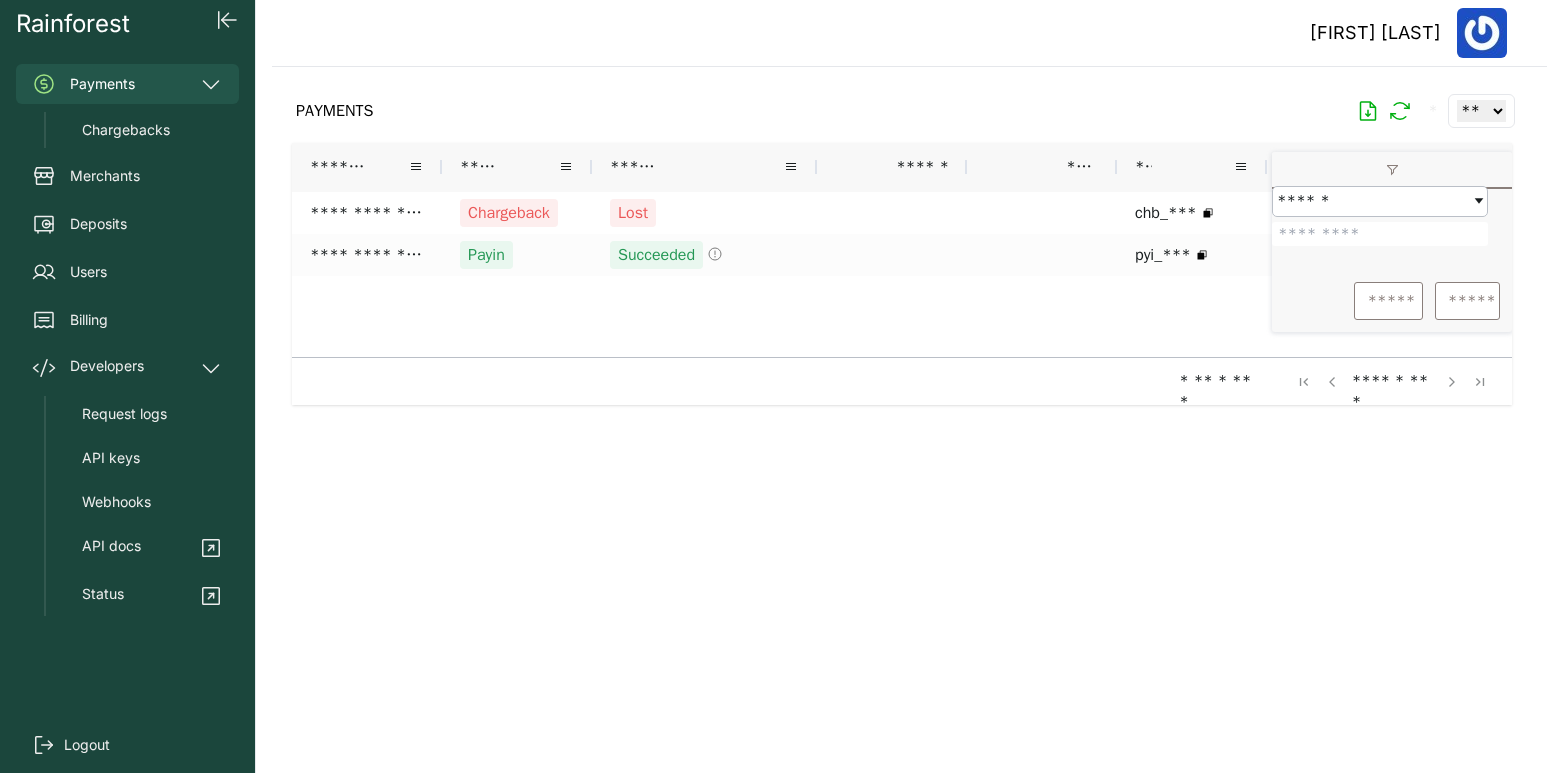 click on "******
*******
***
**
******" at bounding box center [1392, 229] 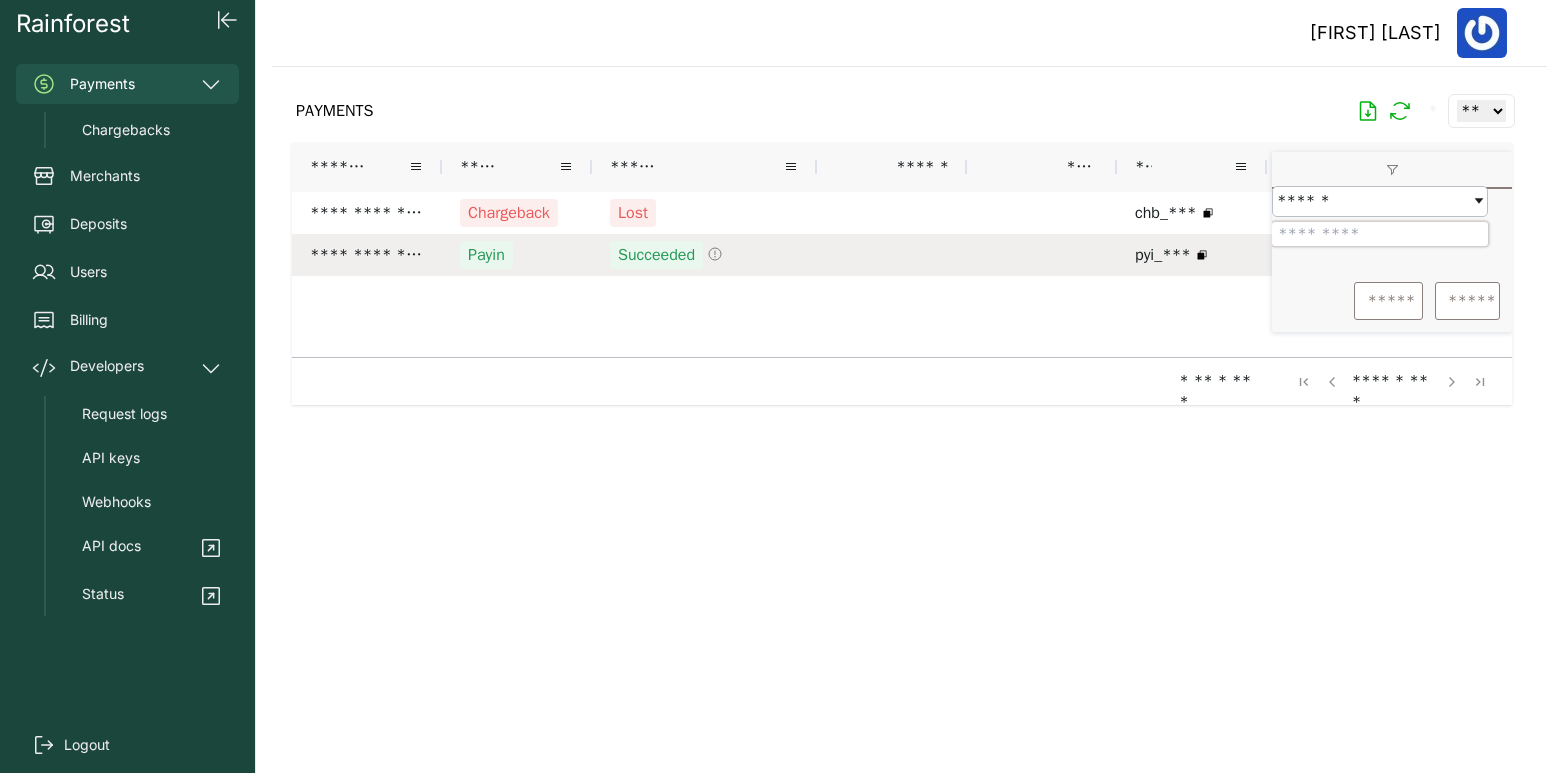 drag, startPoint x: 1369, startPoint y: 243, endPoint x: 1269, endPoint y: 235, distance: 100.31949 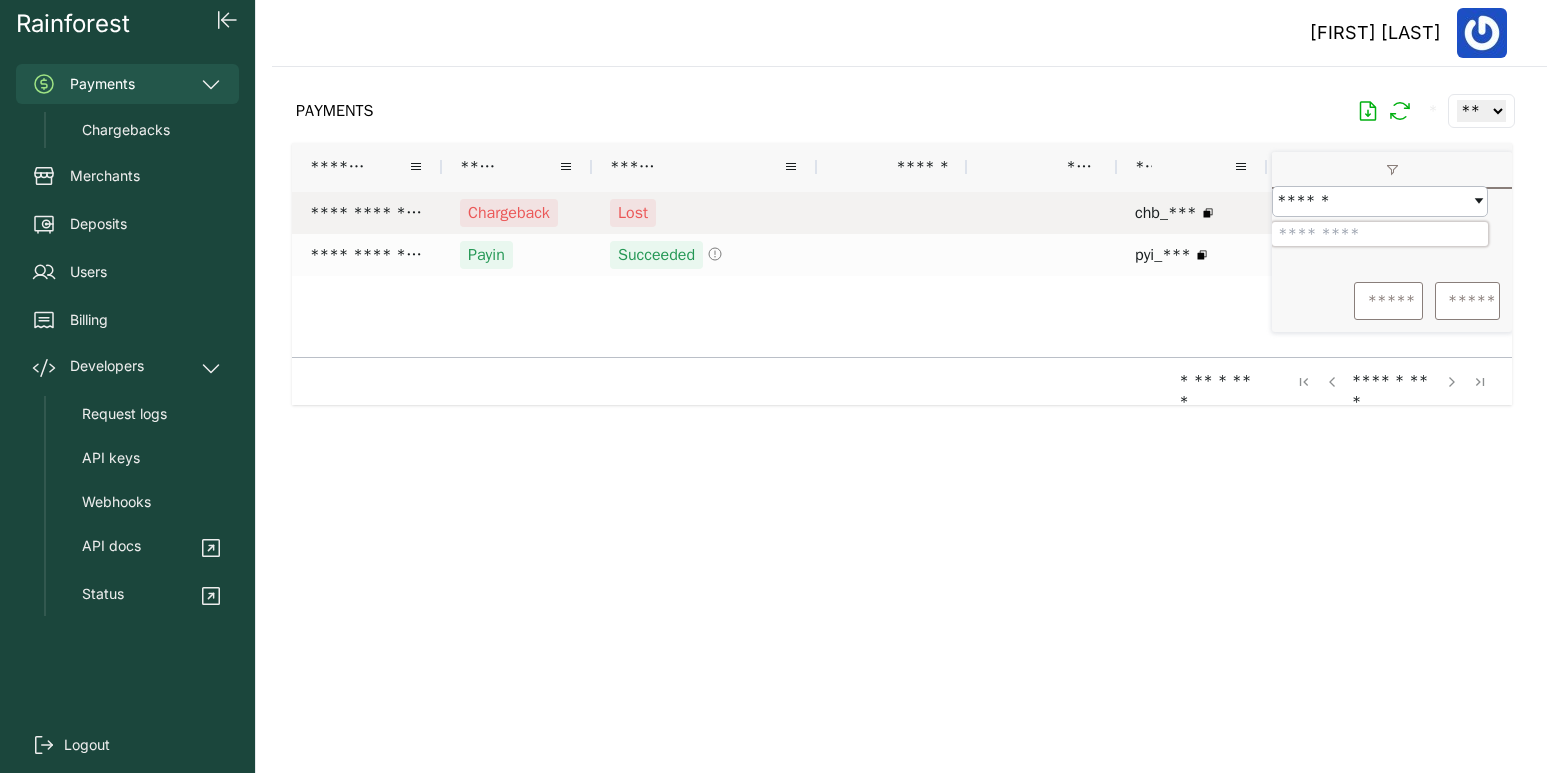 paste 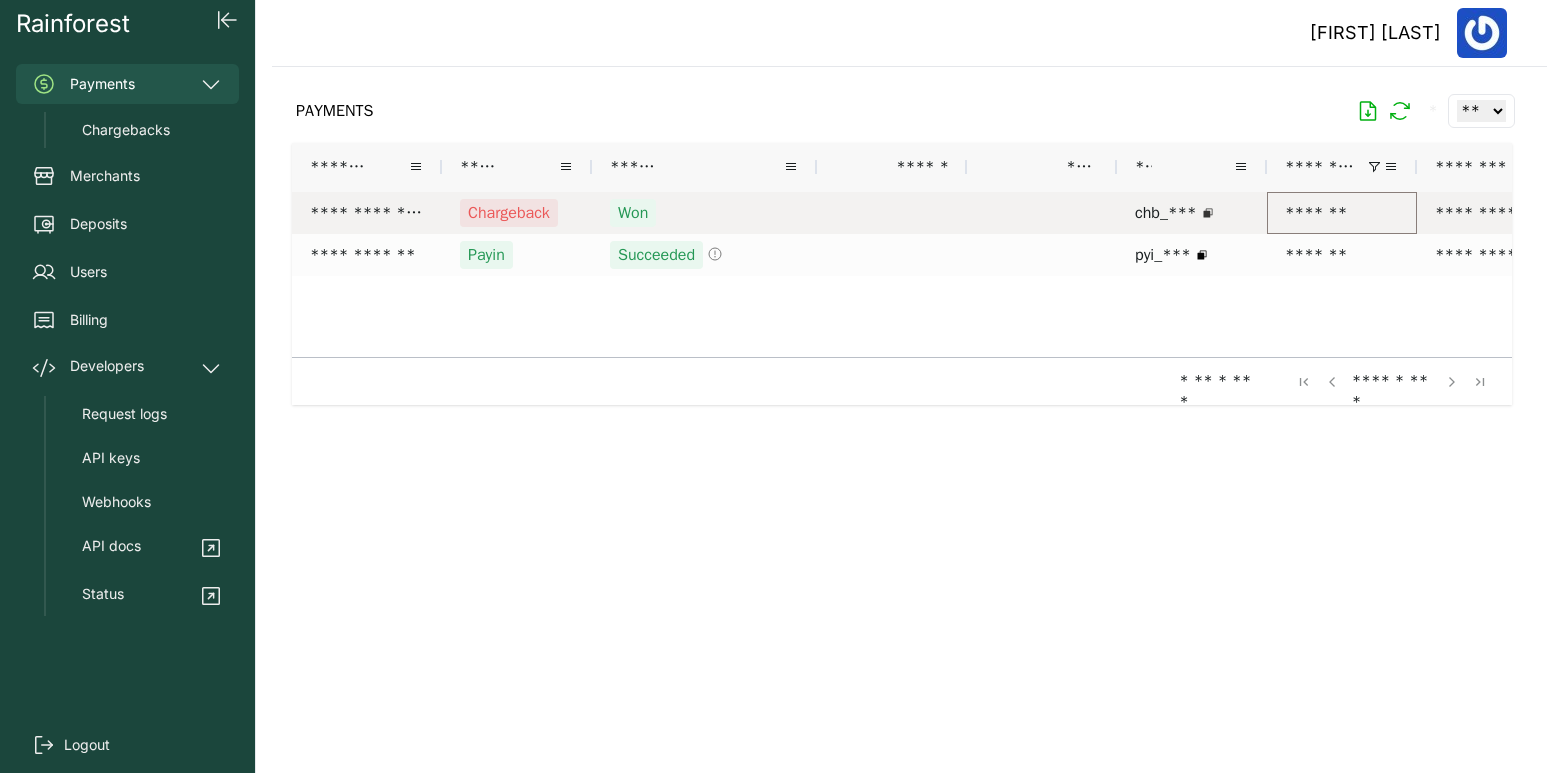 drag, startPoint x: 1271, startPoint y: 233, endPoint x: 1256, endPoint y: 218, distance: 21.213203 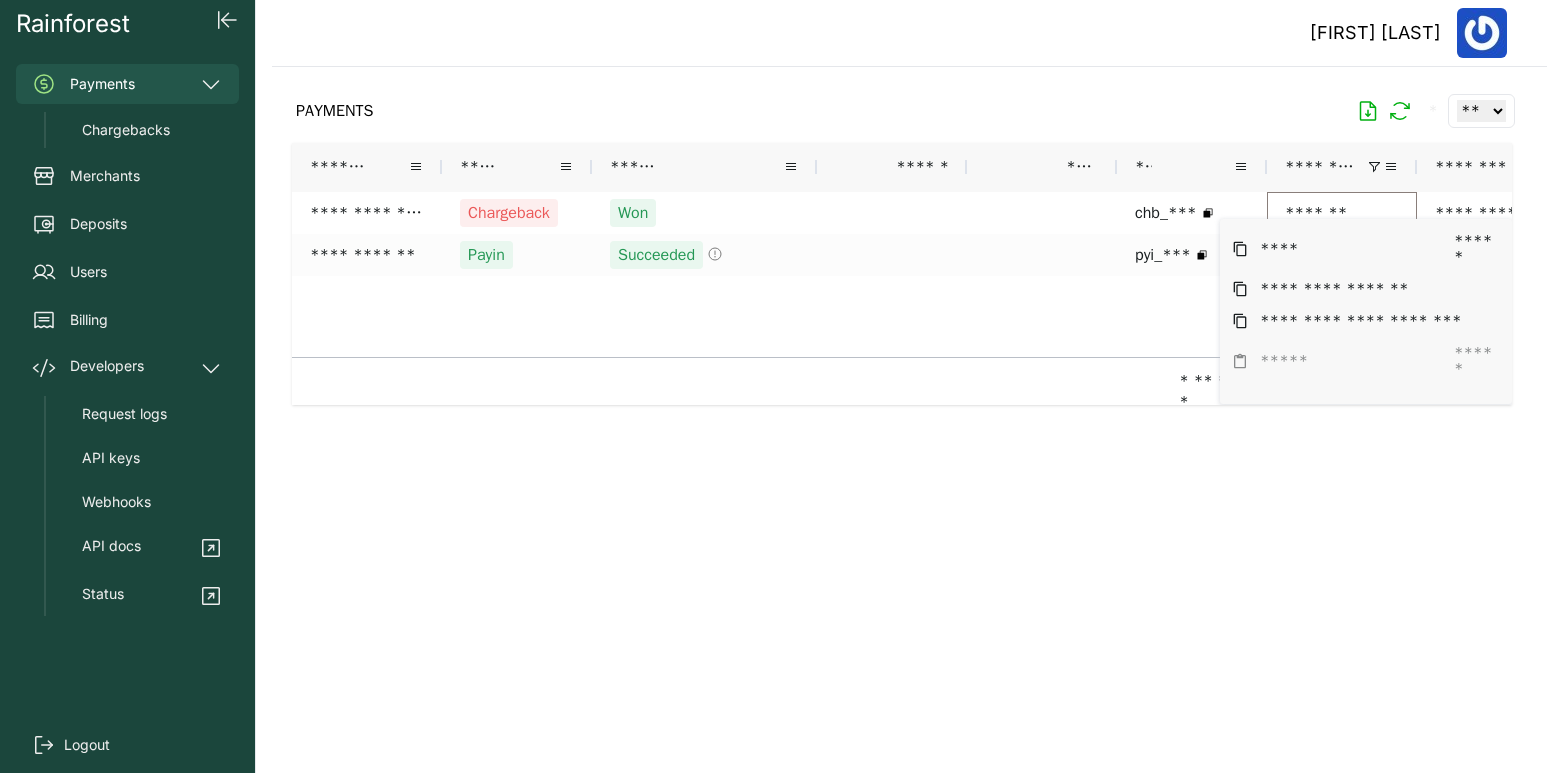 click at bounding box center (902, 404) 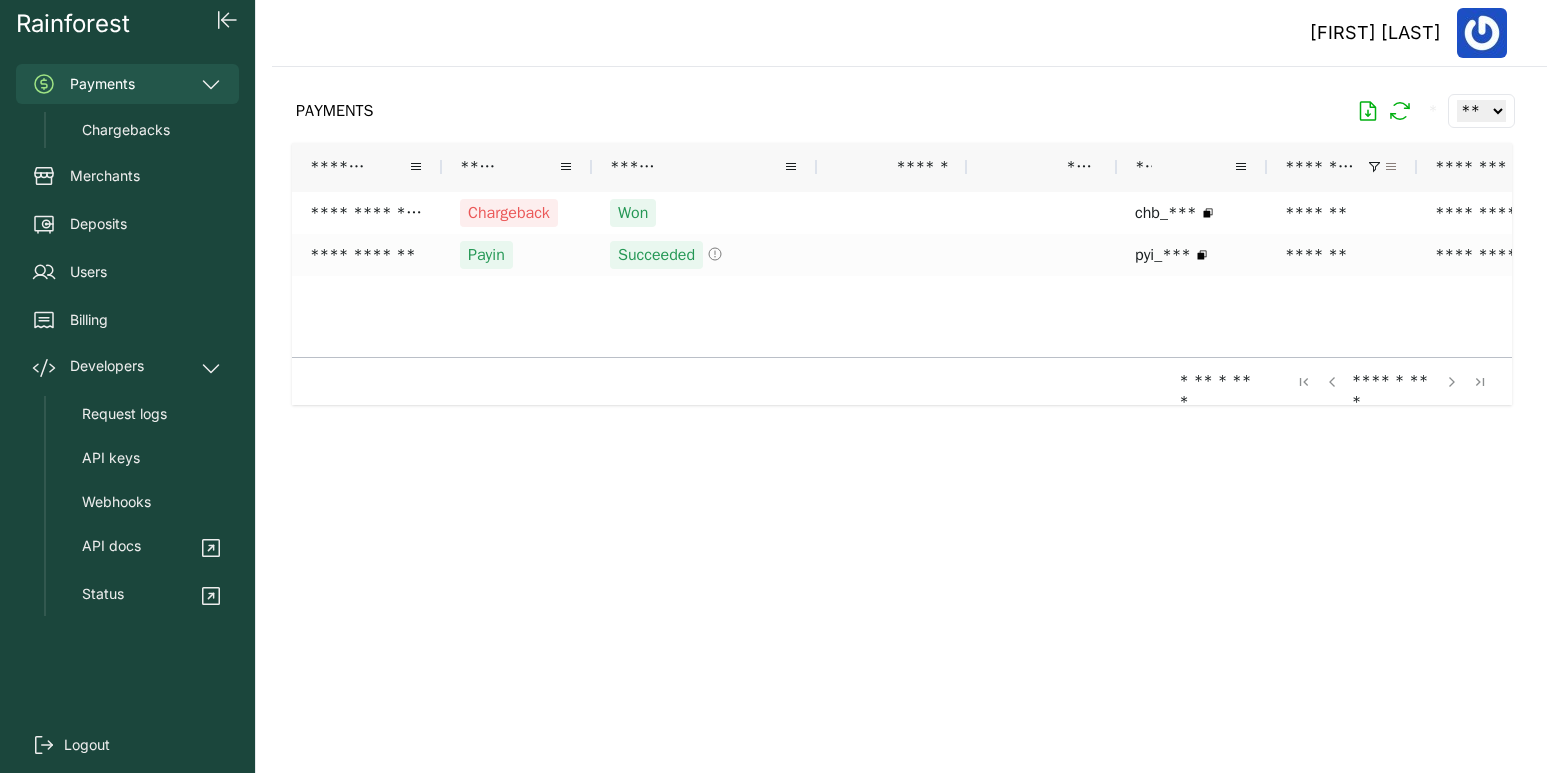 click at bounding box center [1391, 167] 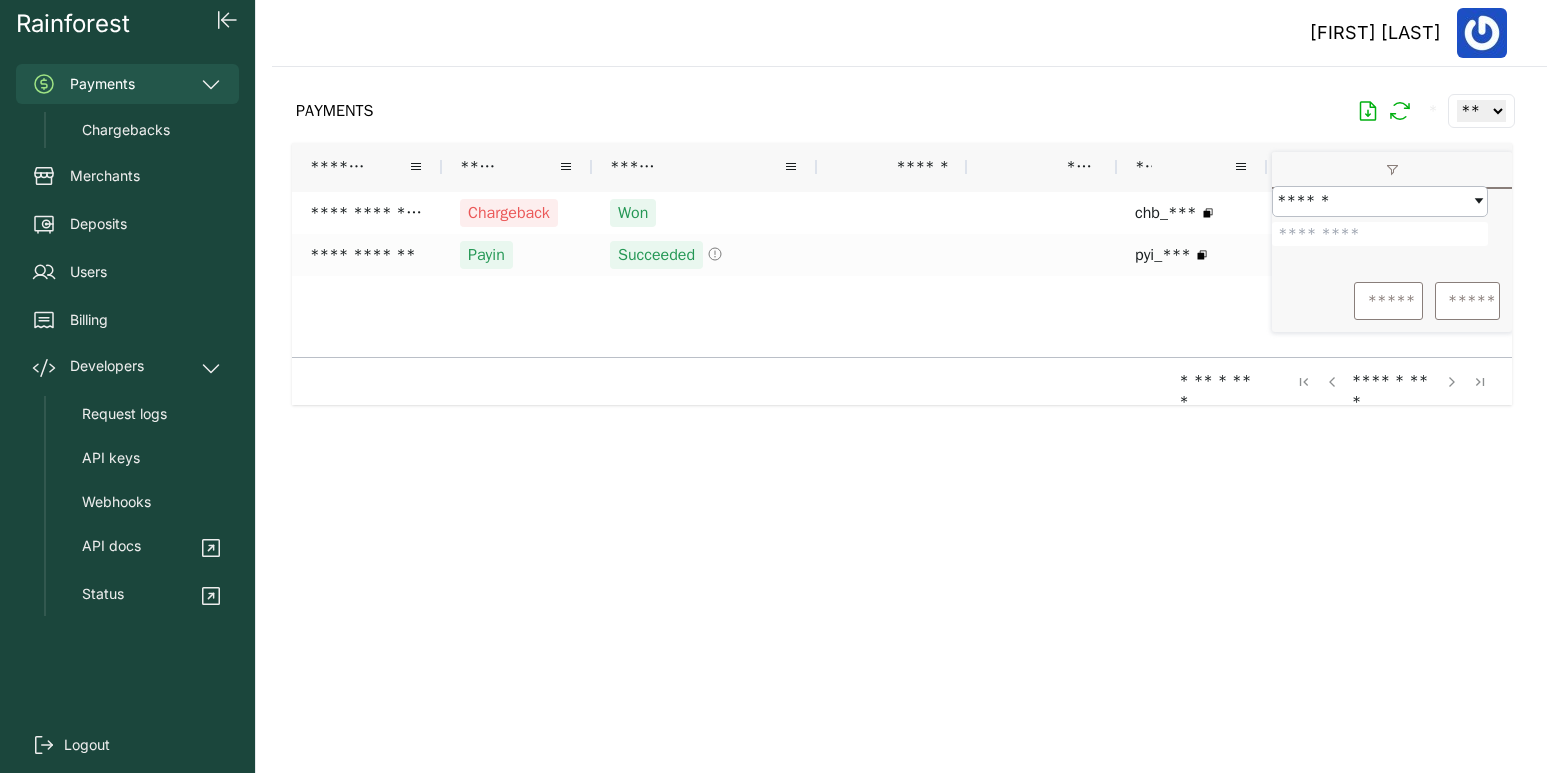 drag, startPoint x: 1350, startPoint y: 246, endPoint x: 1281, endPoint y: 239, distance: 69.354164 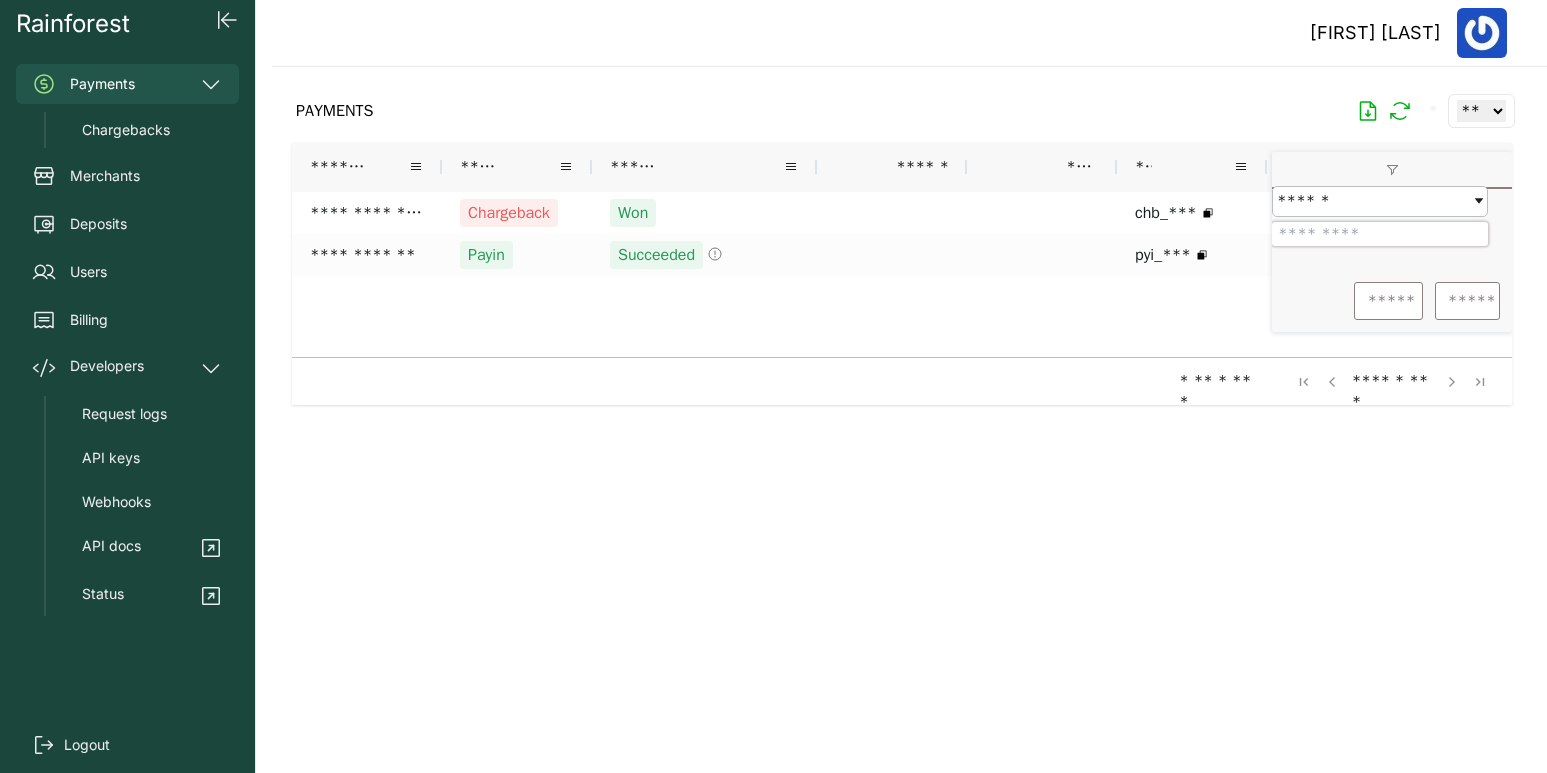 drag, startPoint x: 1364, startPoint y: 254, endPoint x: 1280, endPoint y: 251, distance: 84.05355 